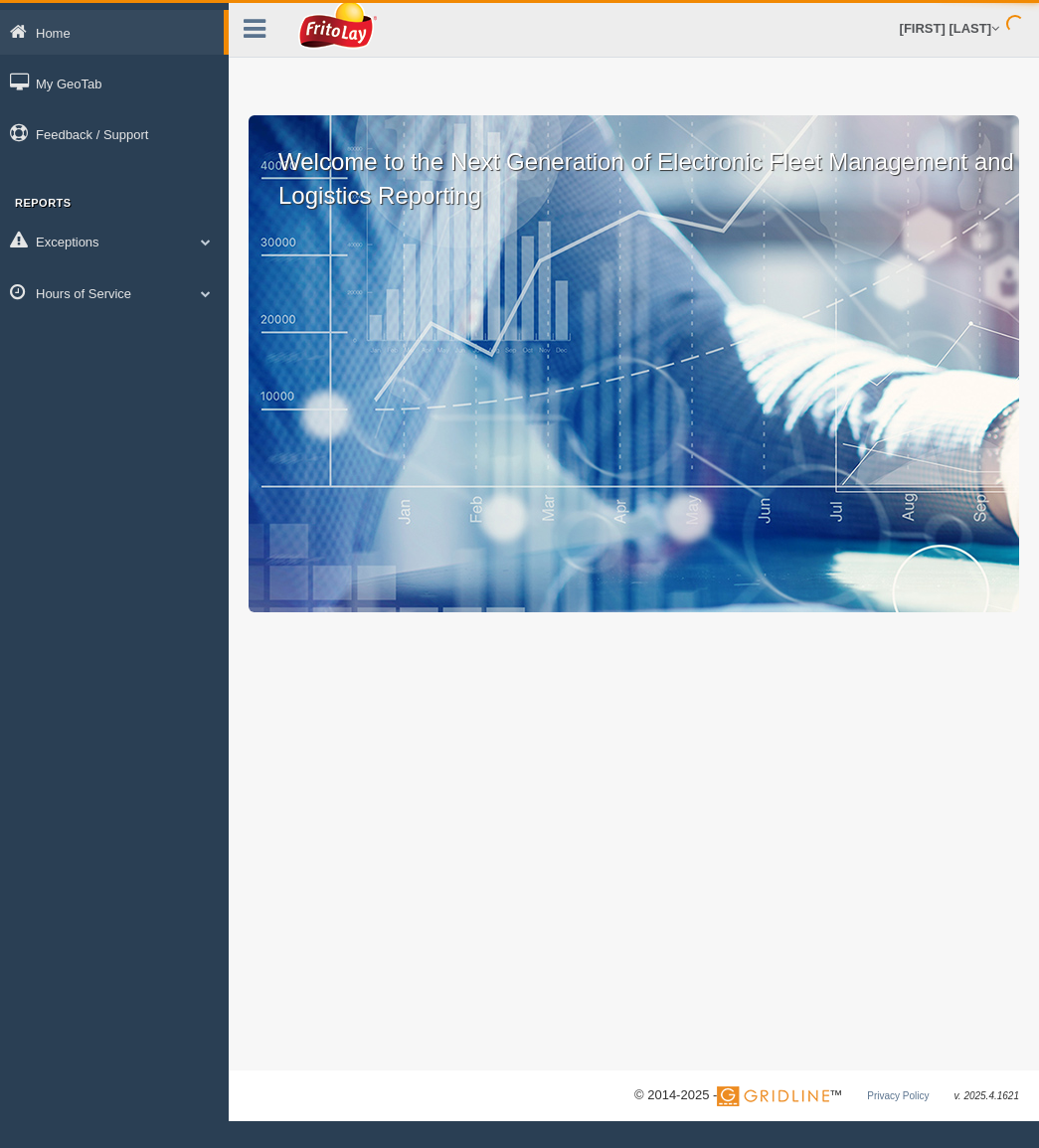 scroll, scrollTop: 0, scrollLeft: 0, axis: both 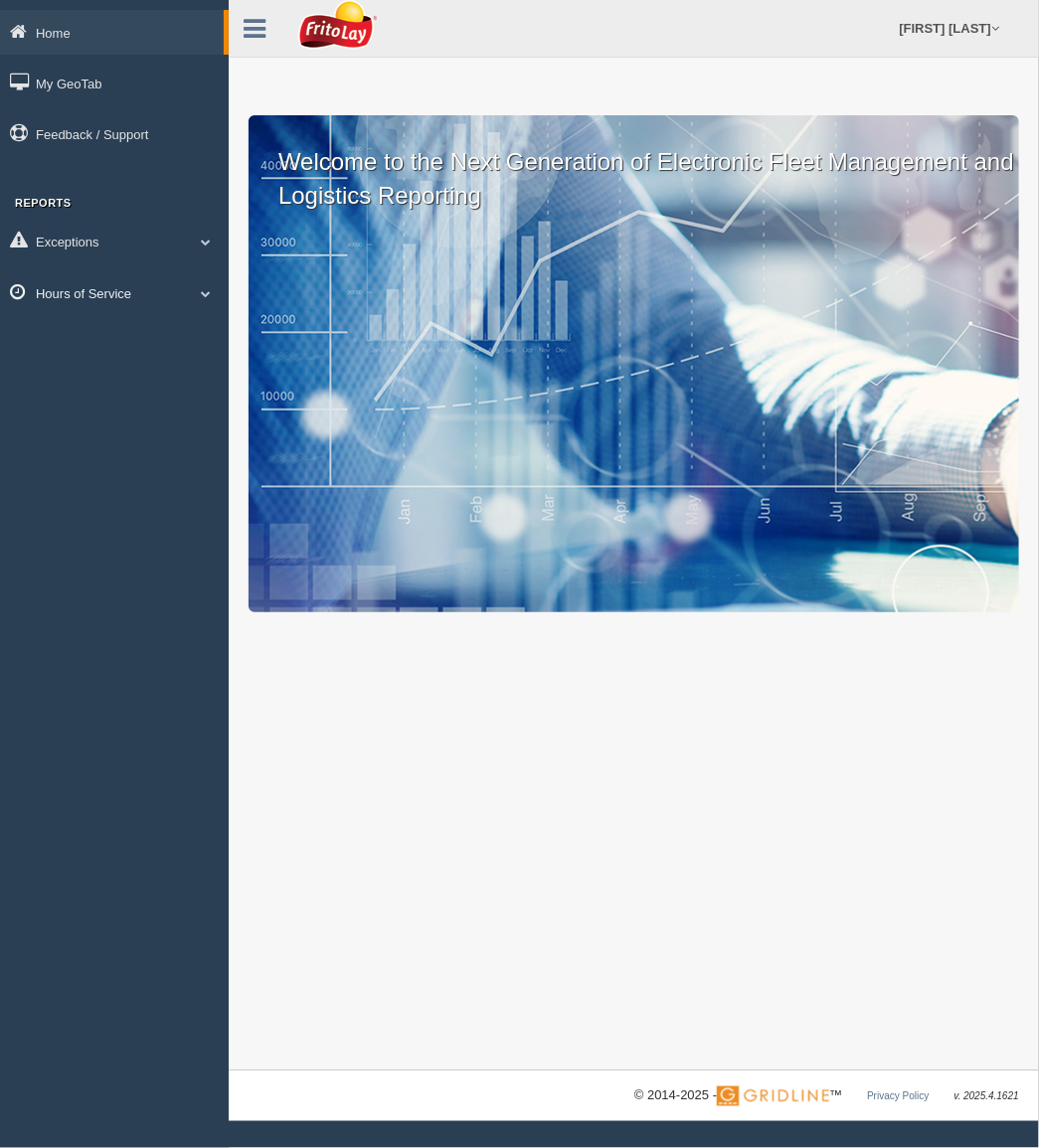 click on "Hours of Service" at bounding box center [111, 32] 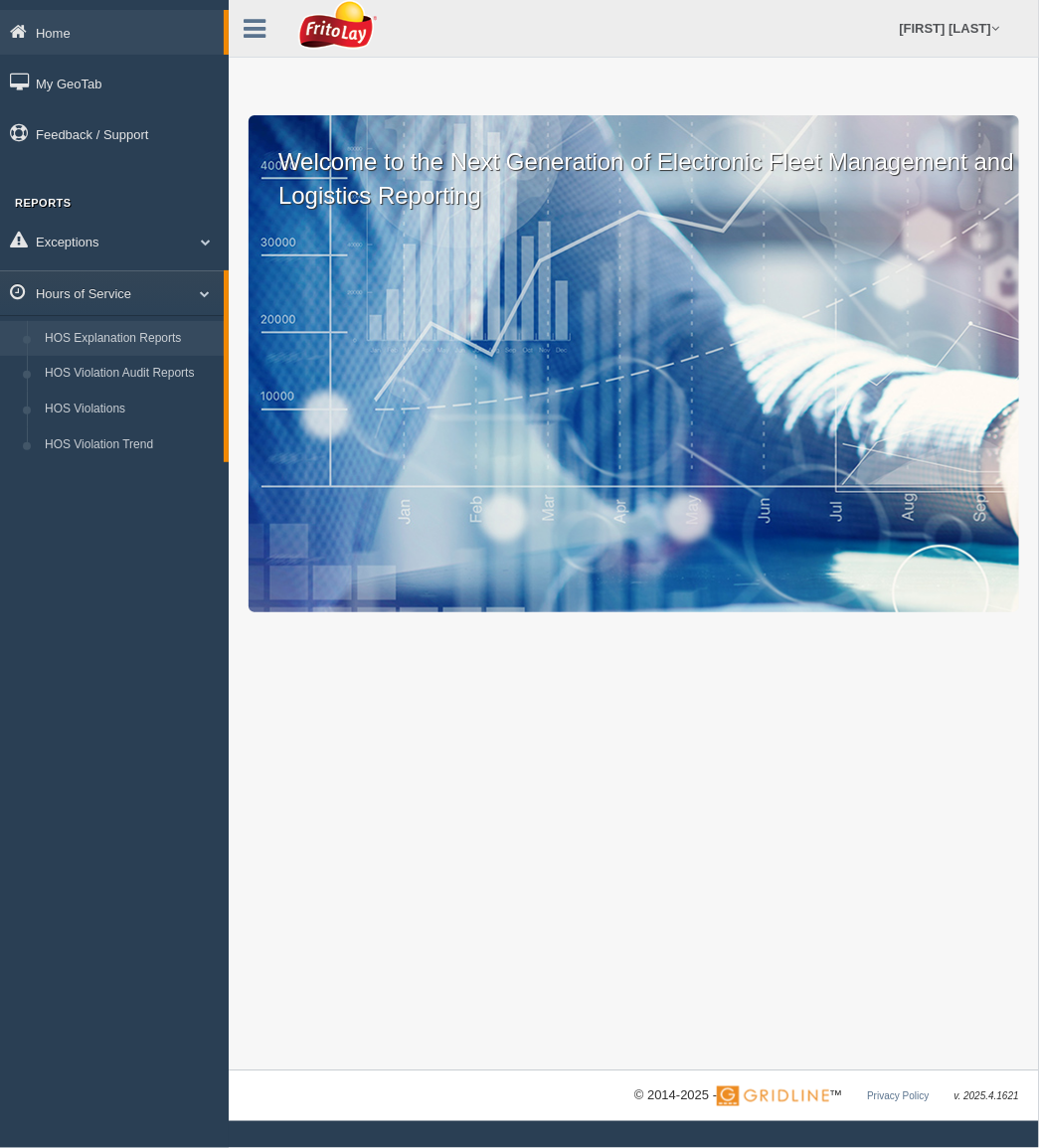 click on "HOS Explanation Reports" at bounding box center (129, 339) 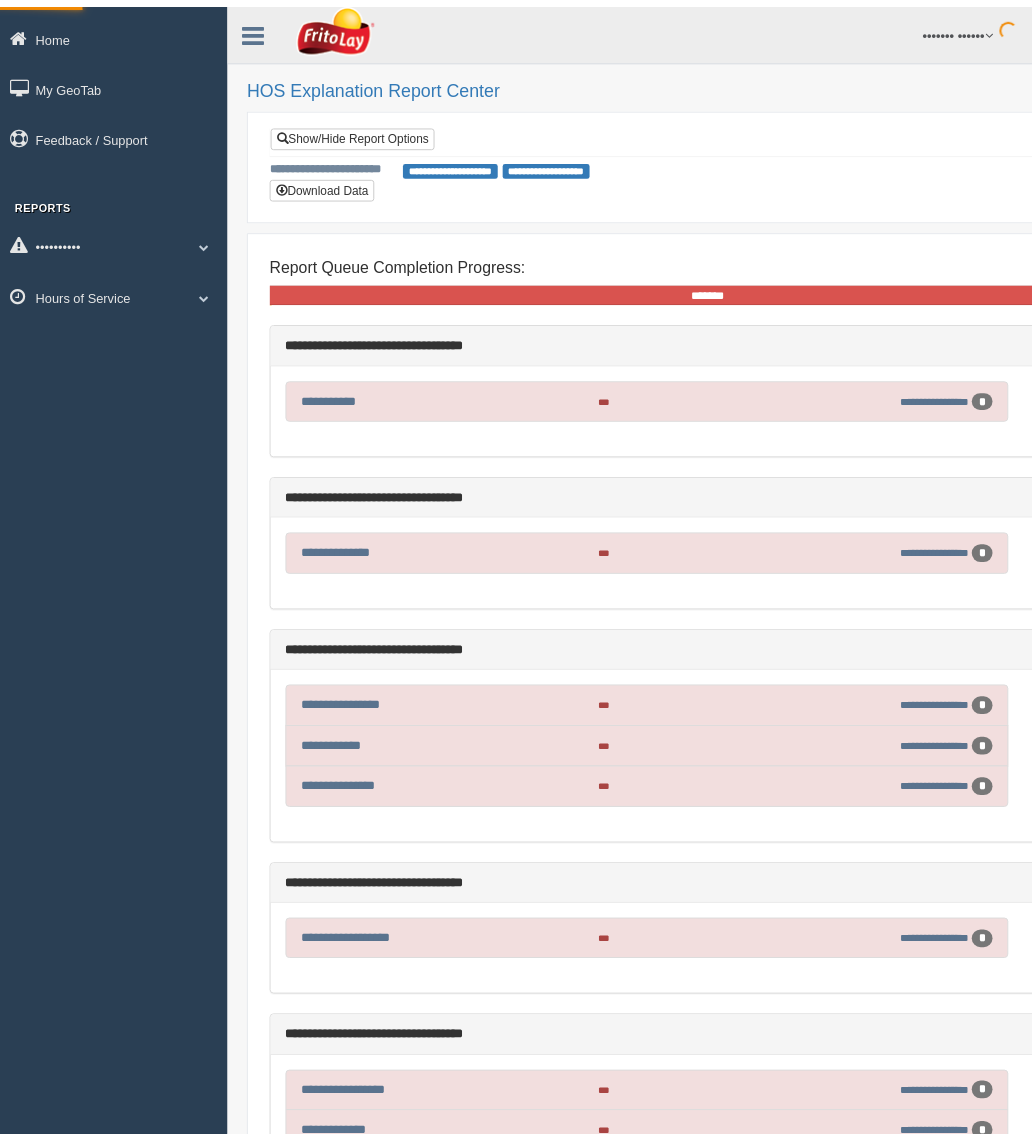 scroll, scrollTop: 0, scrollLeft: 0, axis: both 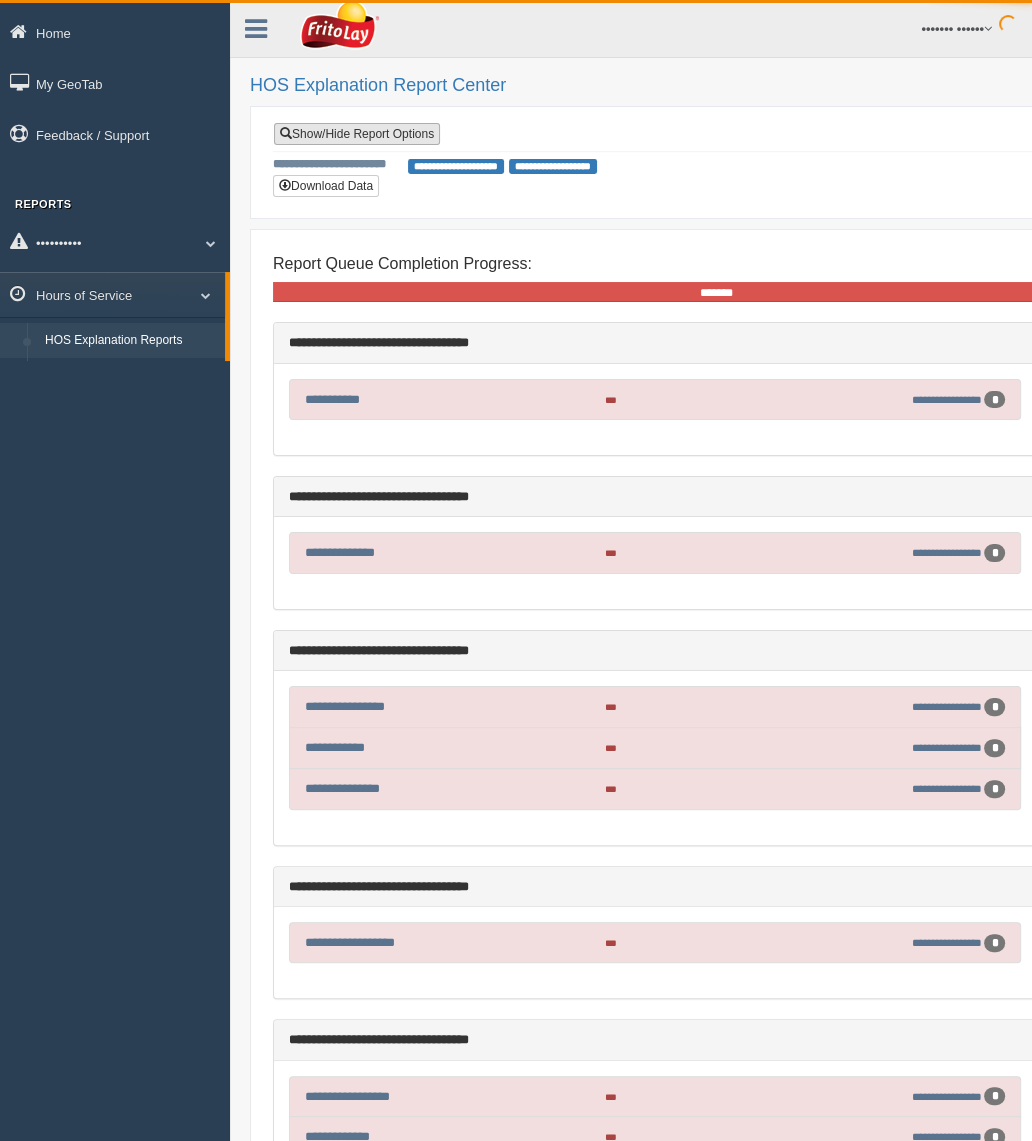 click on "Show/Hide Report Options" at bounding box center [357, 134] 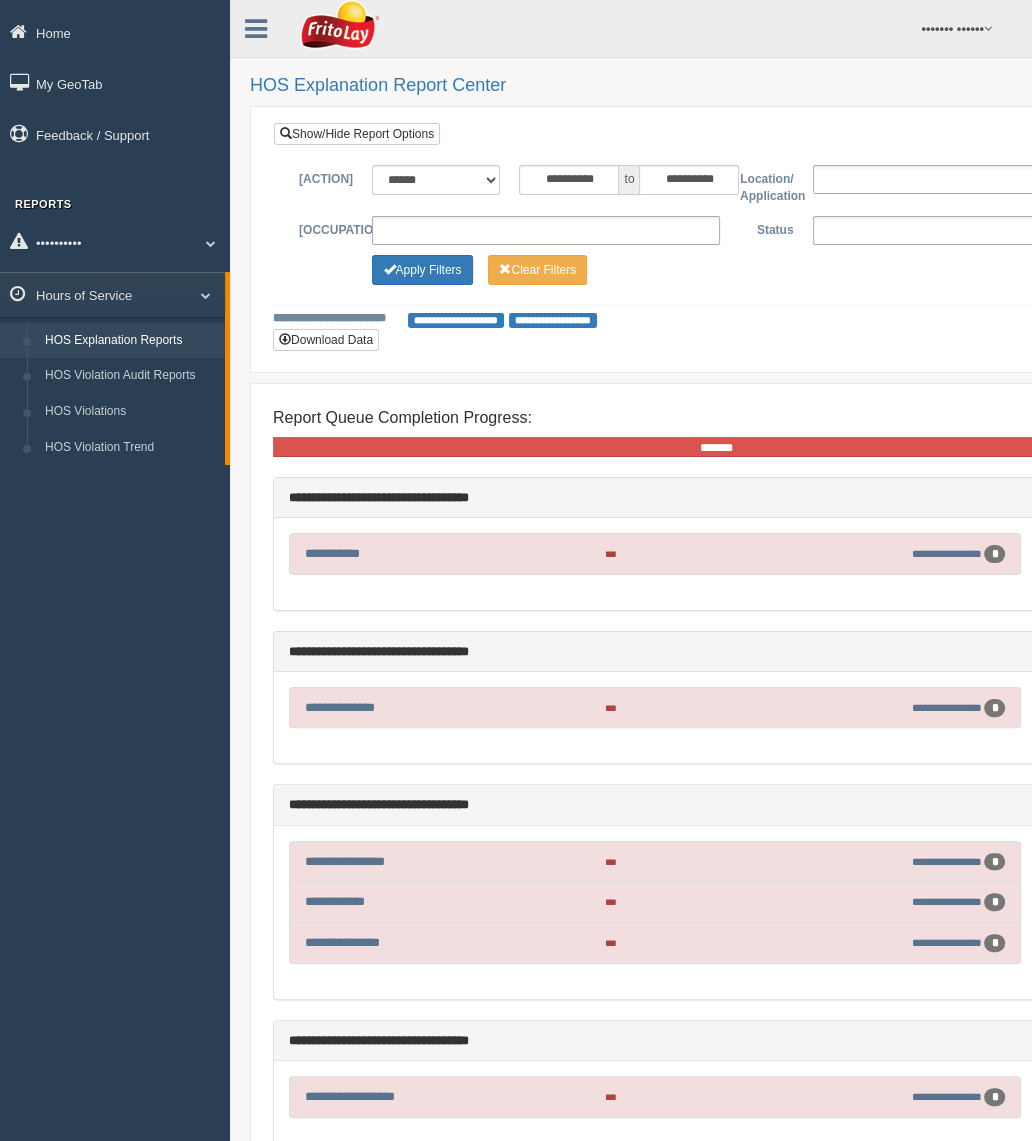 click at bounding box center (987, 230) 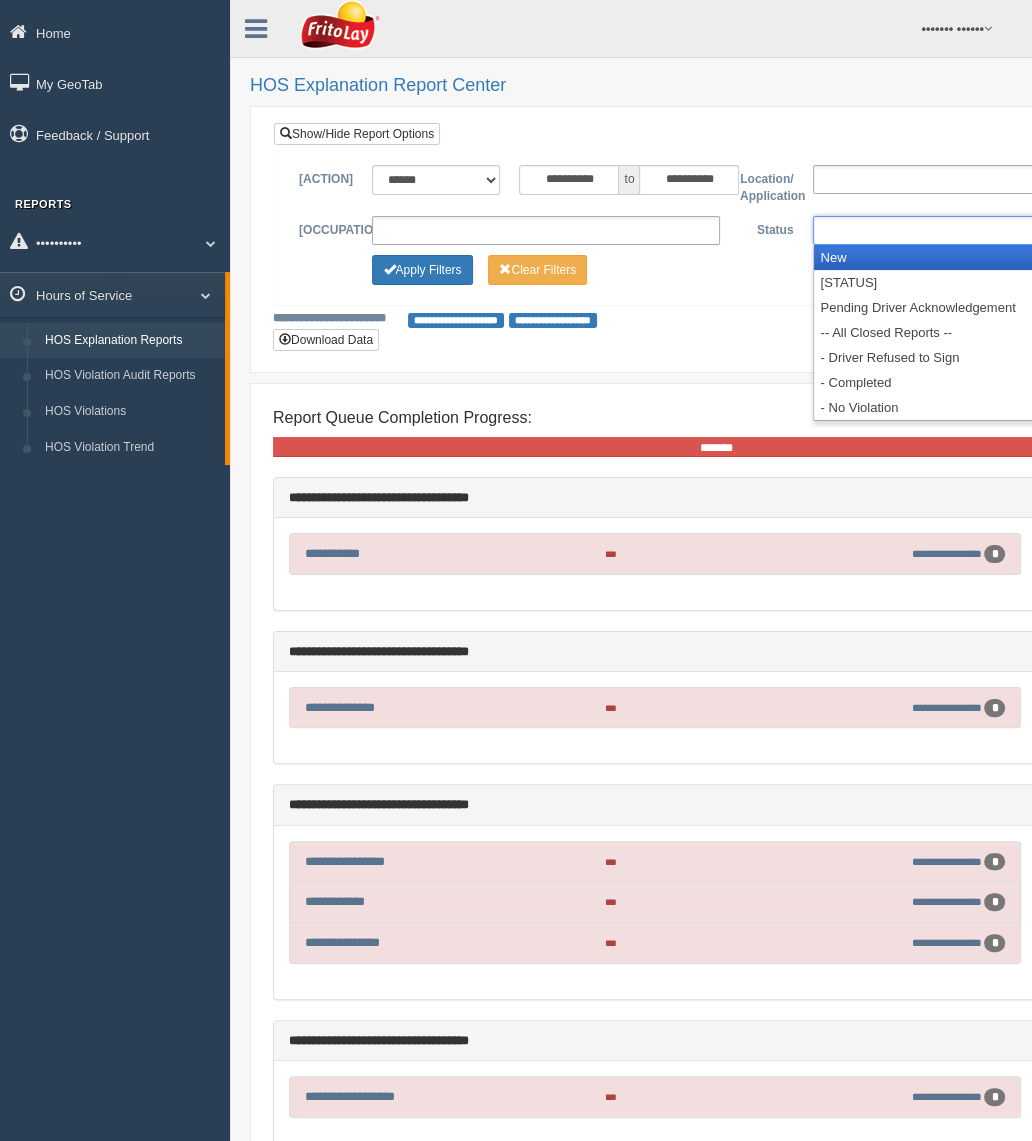 click on "New" at bounding box center [987, 257] 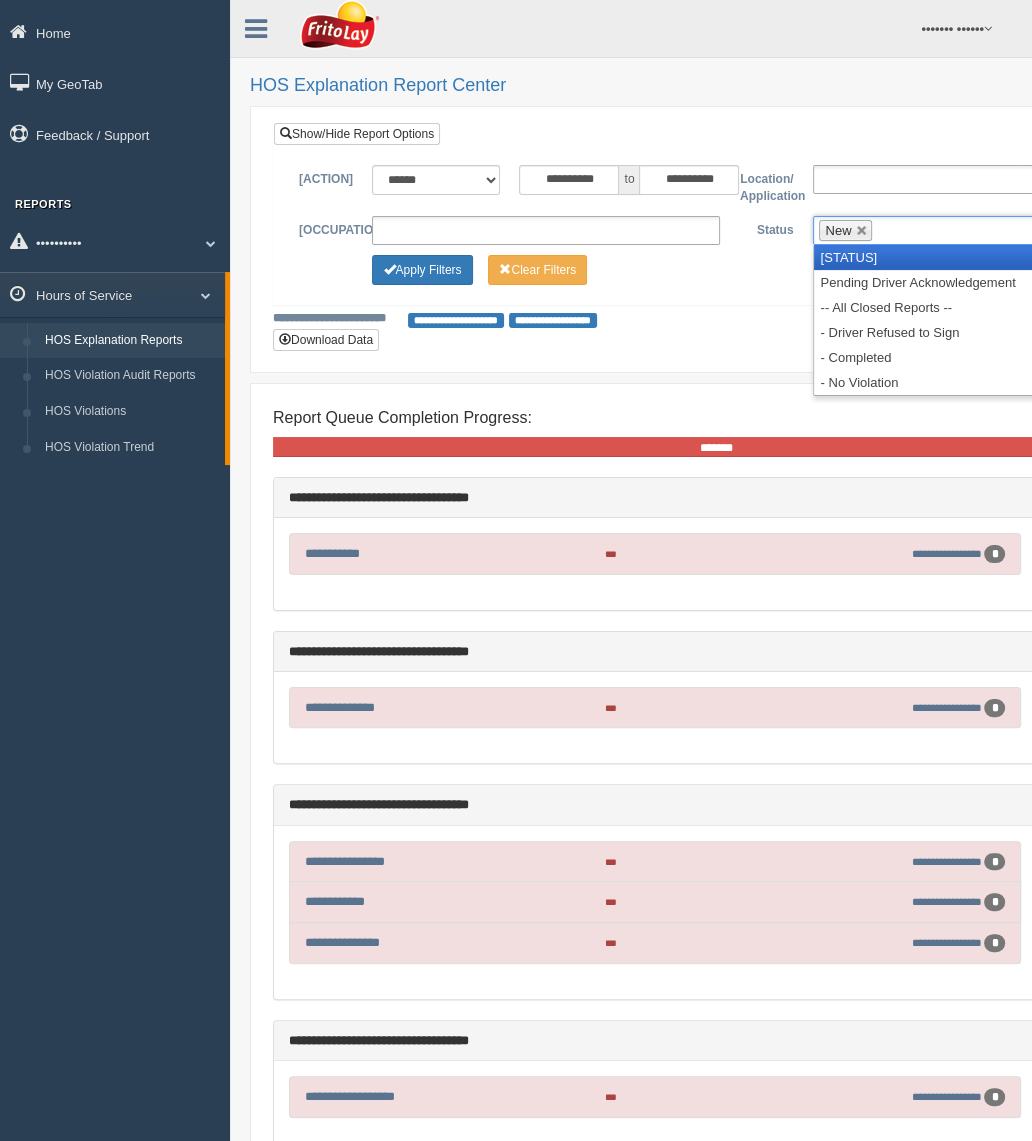 click on "In Progress" at bounding box center (987, 257) 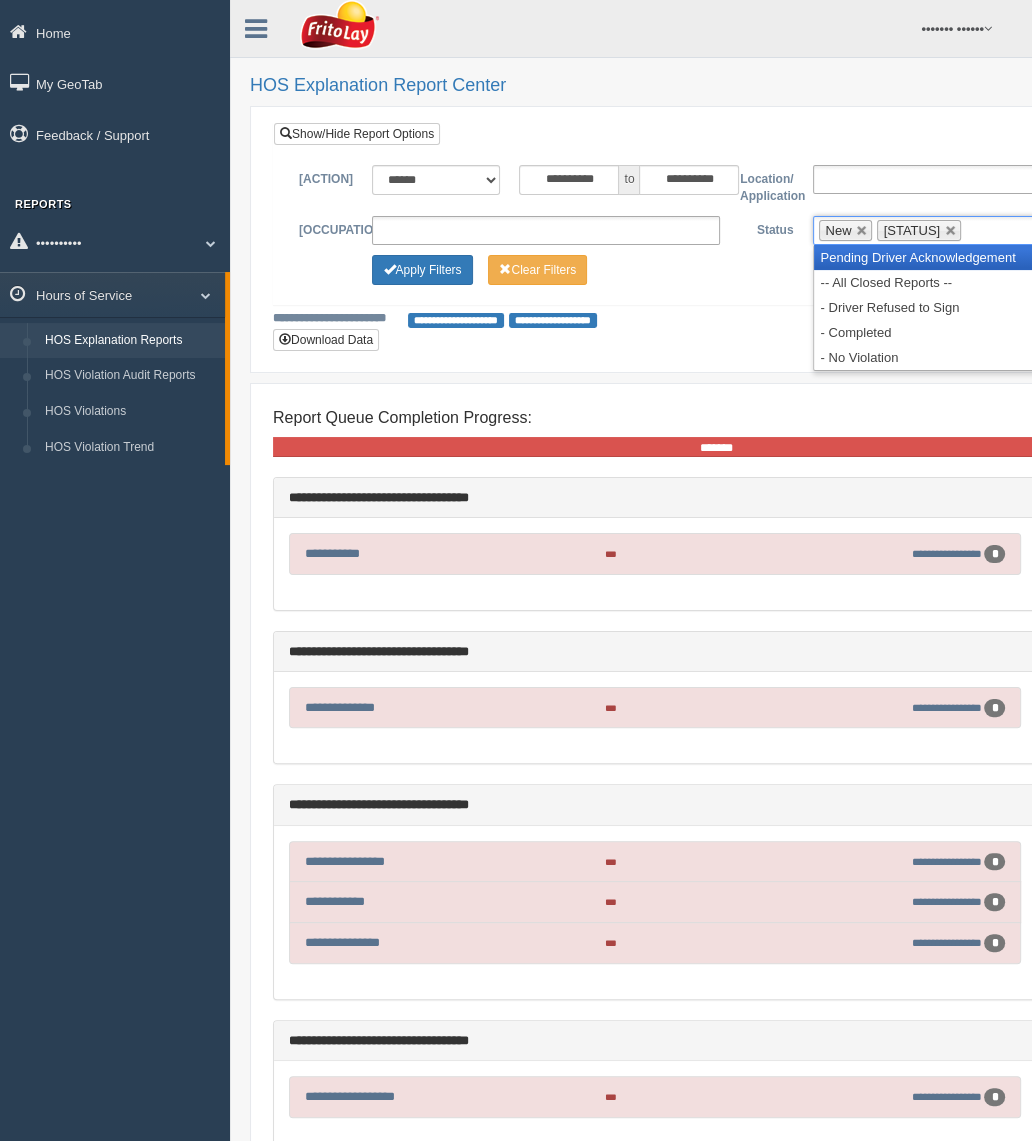 click on "Pending Driver Acknowledgement" at bounding box center [987, 257] 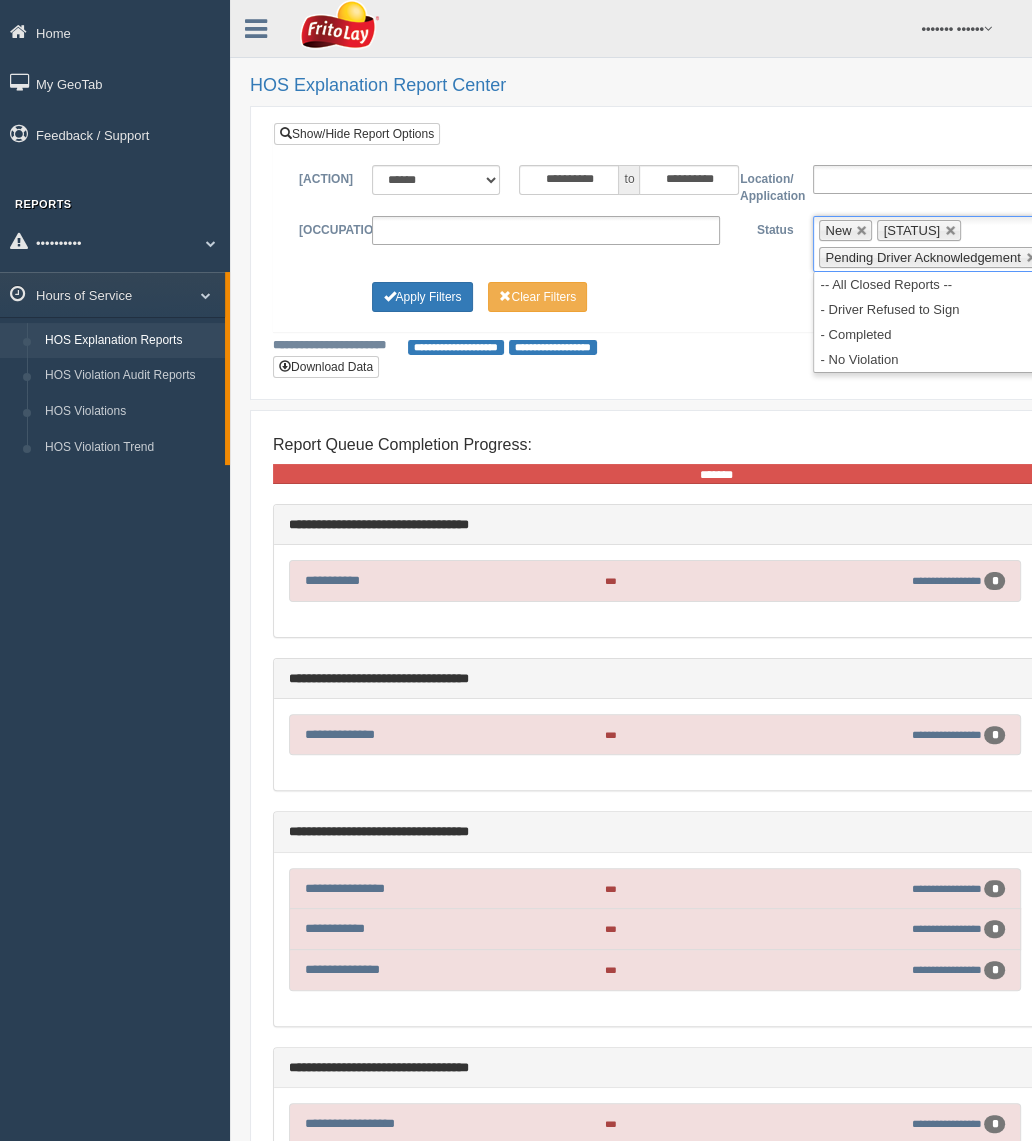 scroll, scrollTop: 0, scrollLeft: 178, axis: horizontal 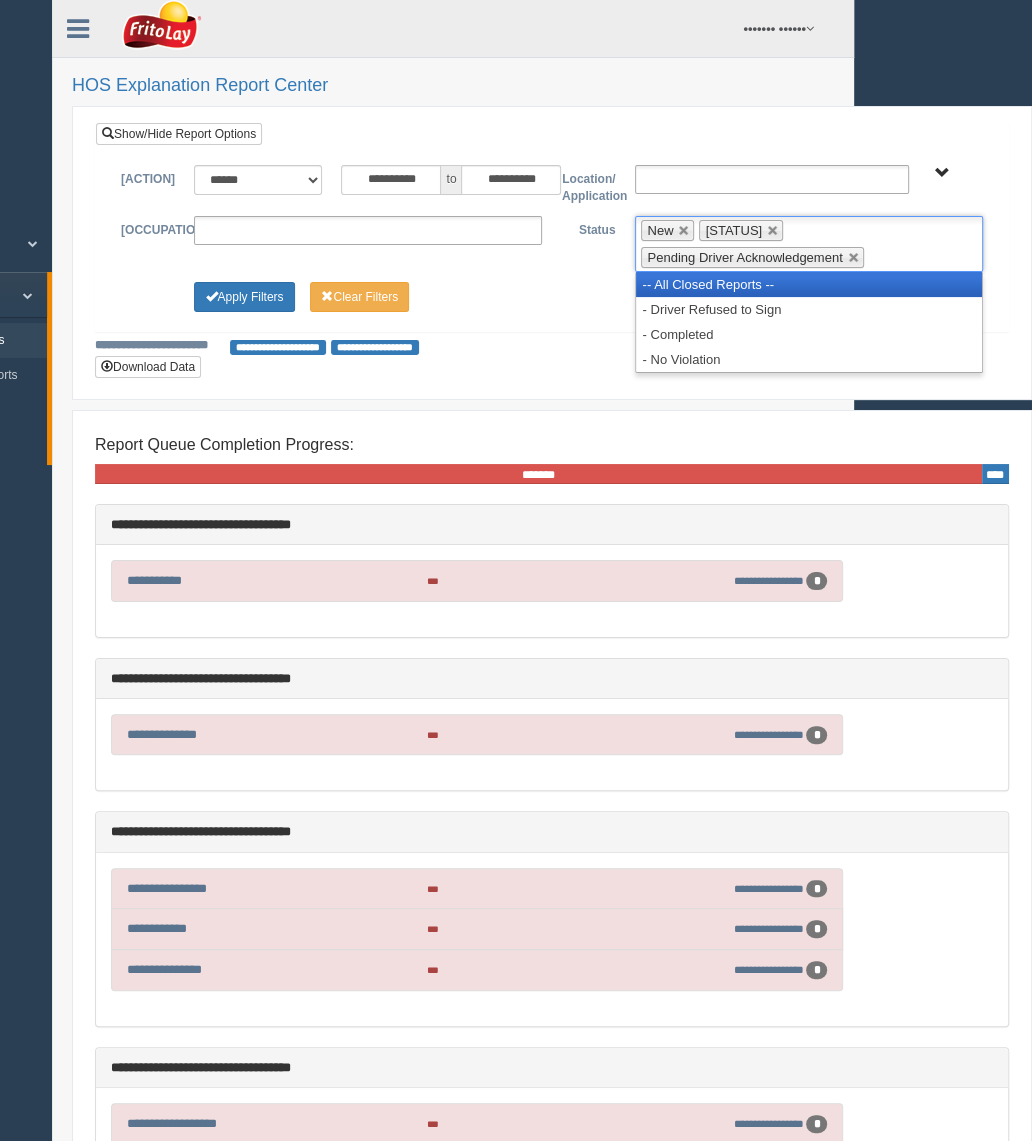 click on "-- All Closed Reports --" at bounding box center (809, 284) 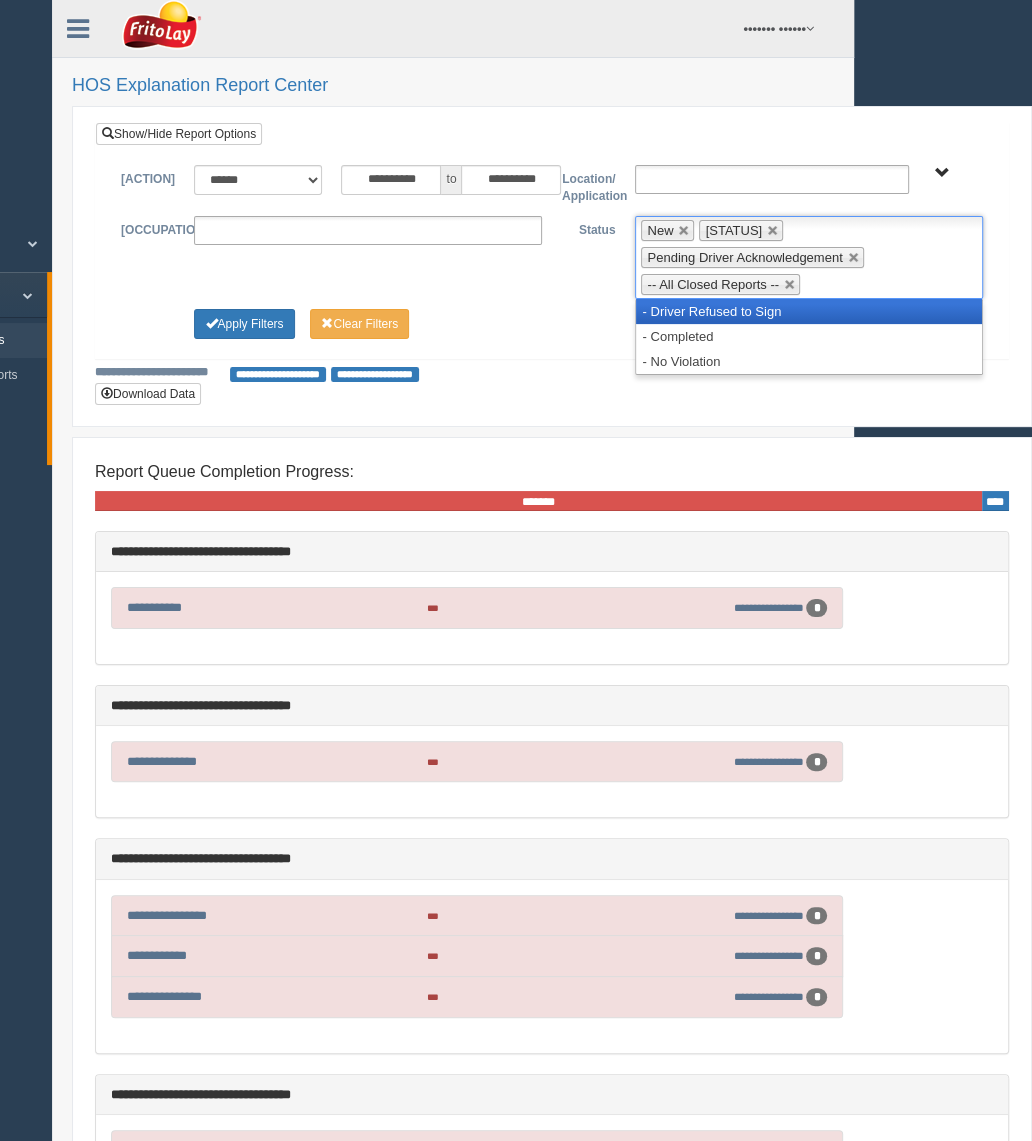 click on "- Driver Refused to Sign" at bounding box center (809, 311) 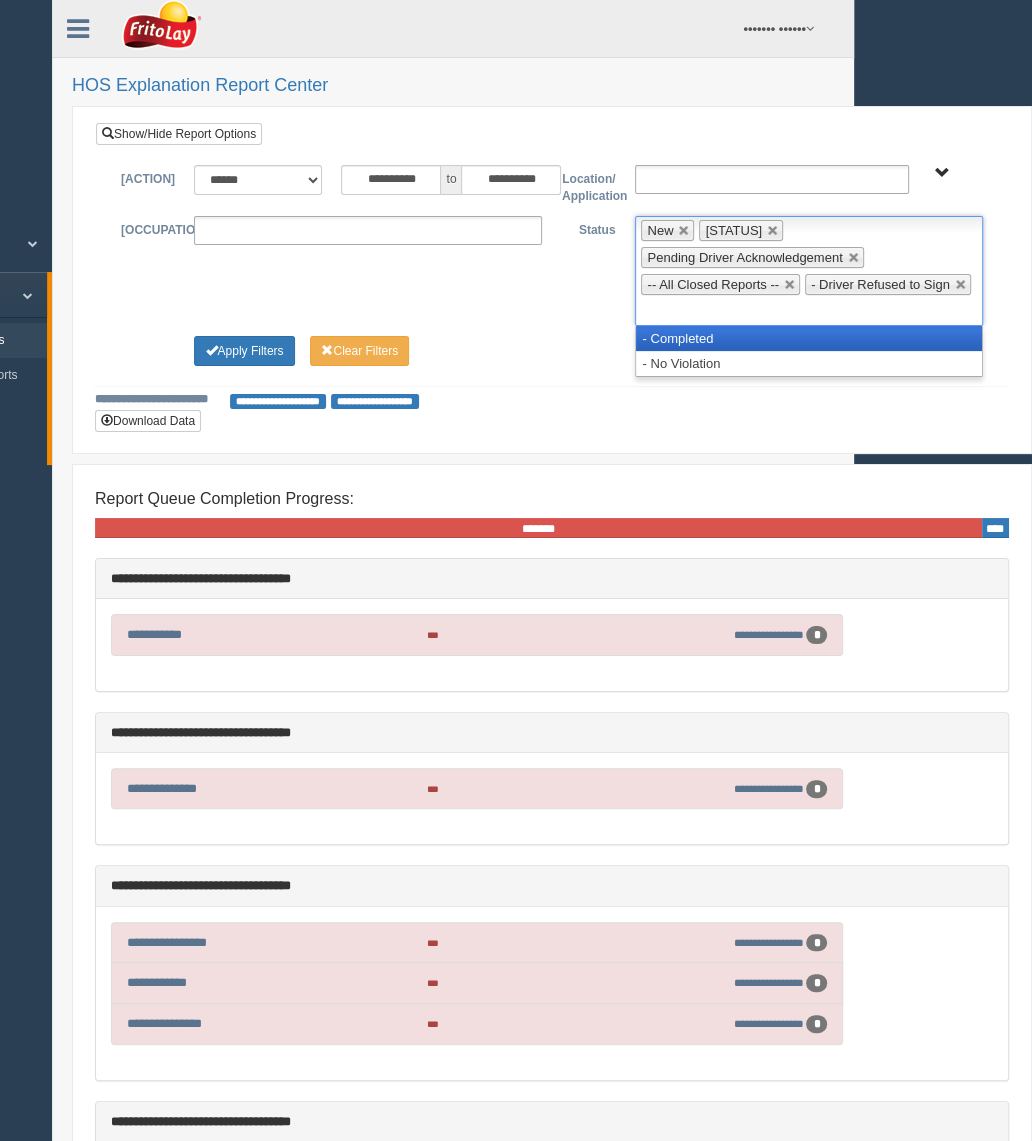 click on "- [LAST]" at bounding box center (809, 338) 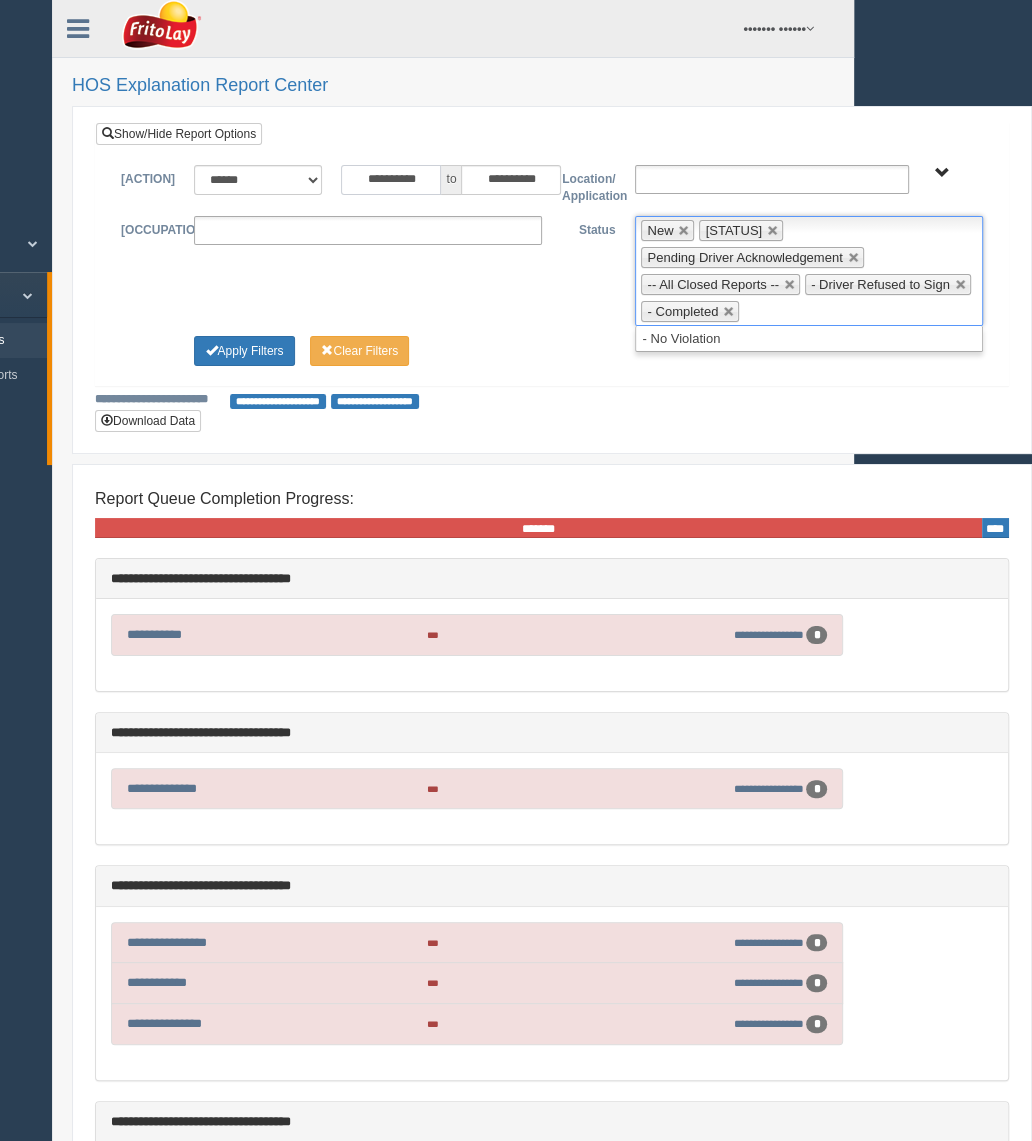 click on "**********" at bounding box center [391, 180] 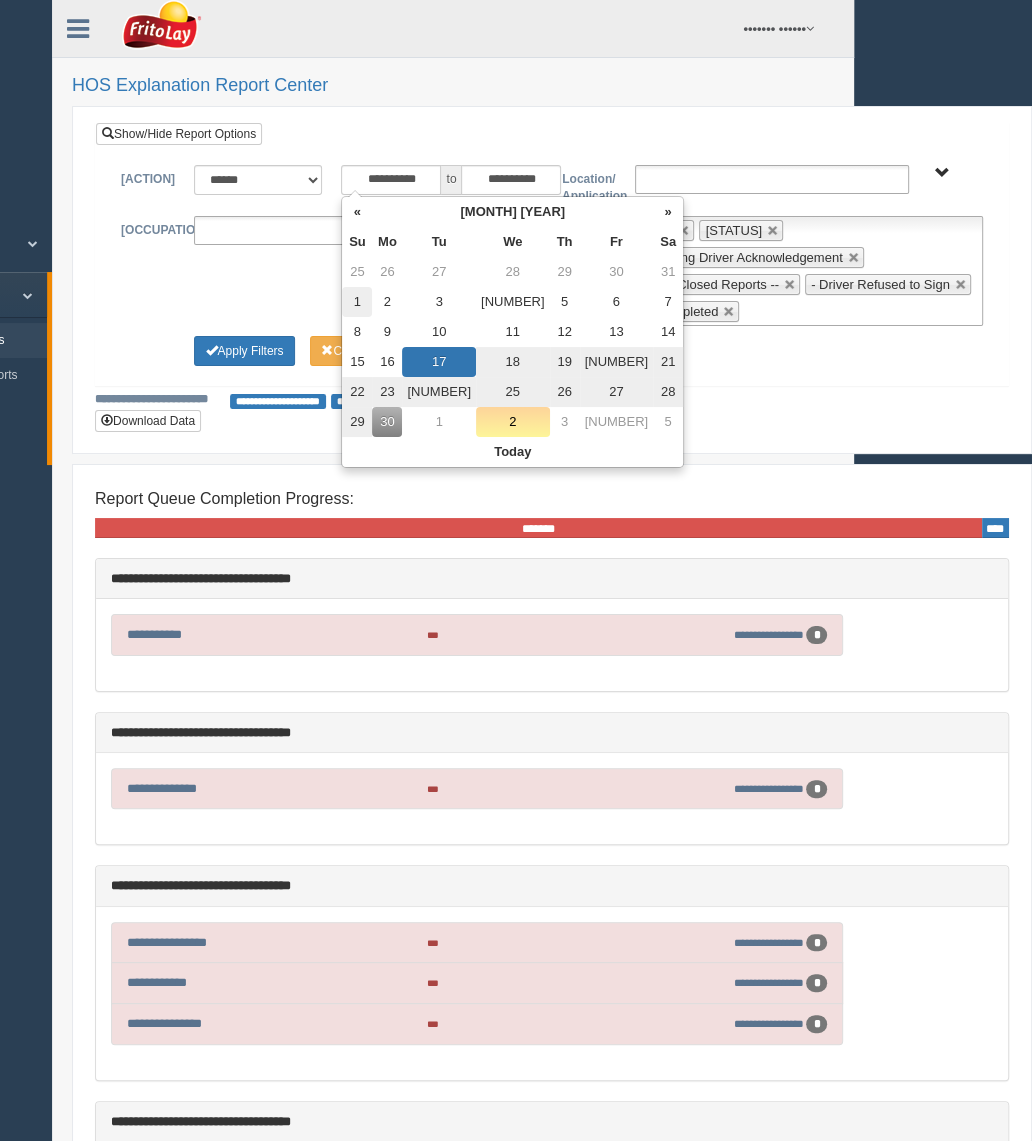 click on "1" at bounding box center (357, 272) 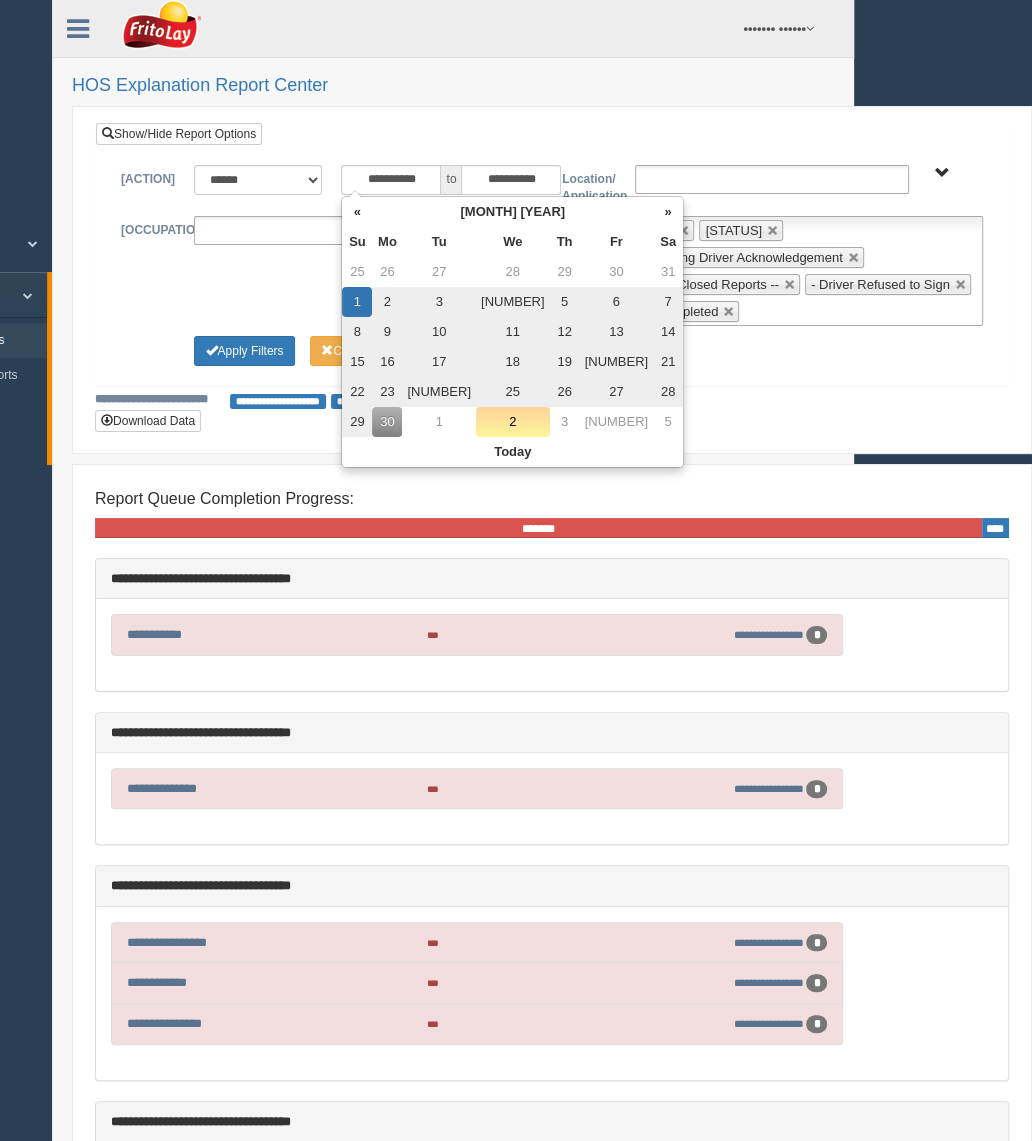 click on "Kay, [LAST]" at bounding box center [552, 267] 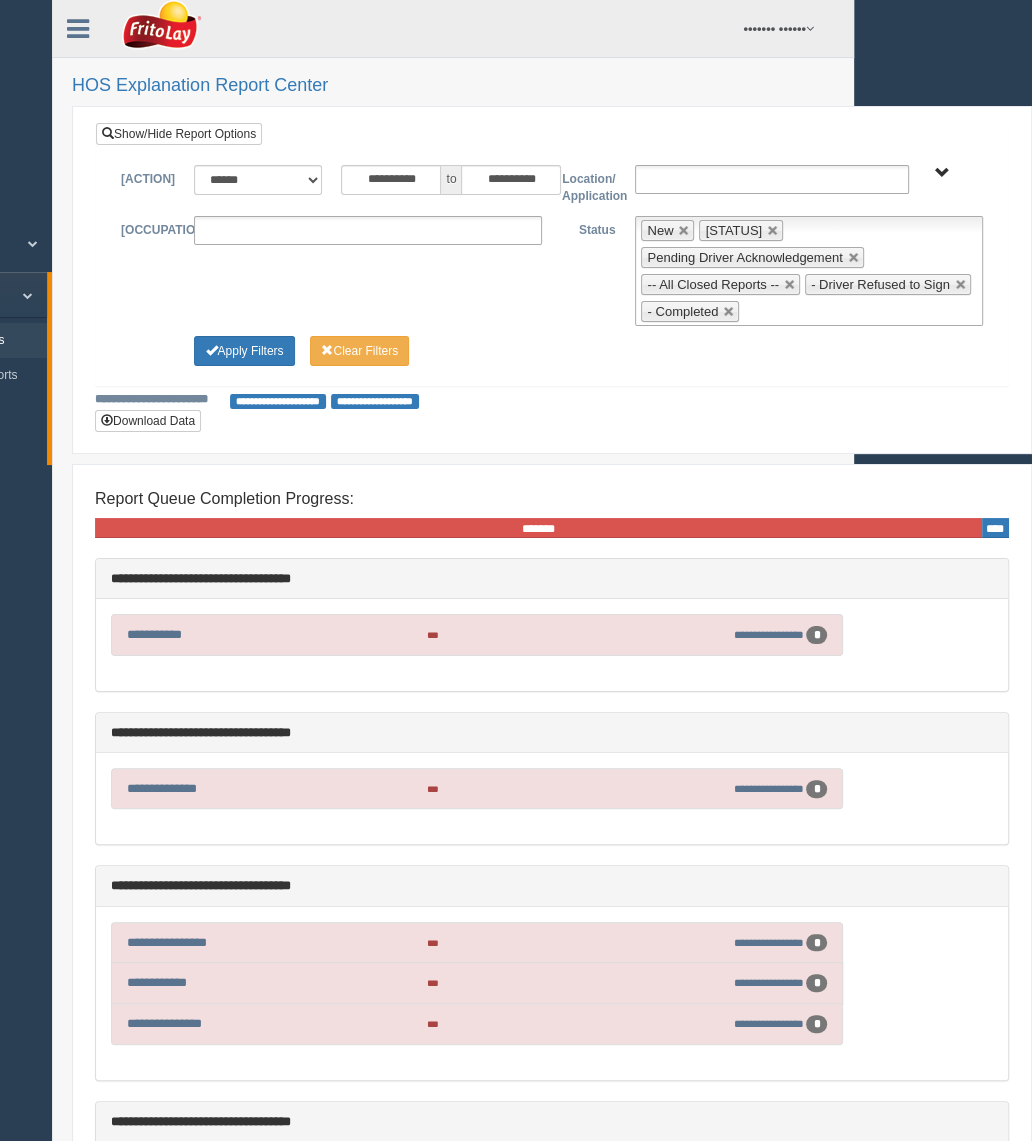 click on "**********" at bounding box center [368, 230] 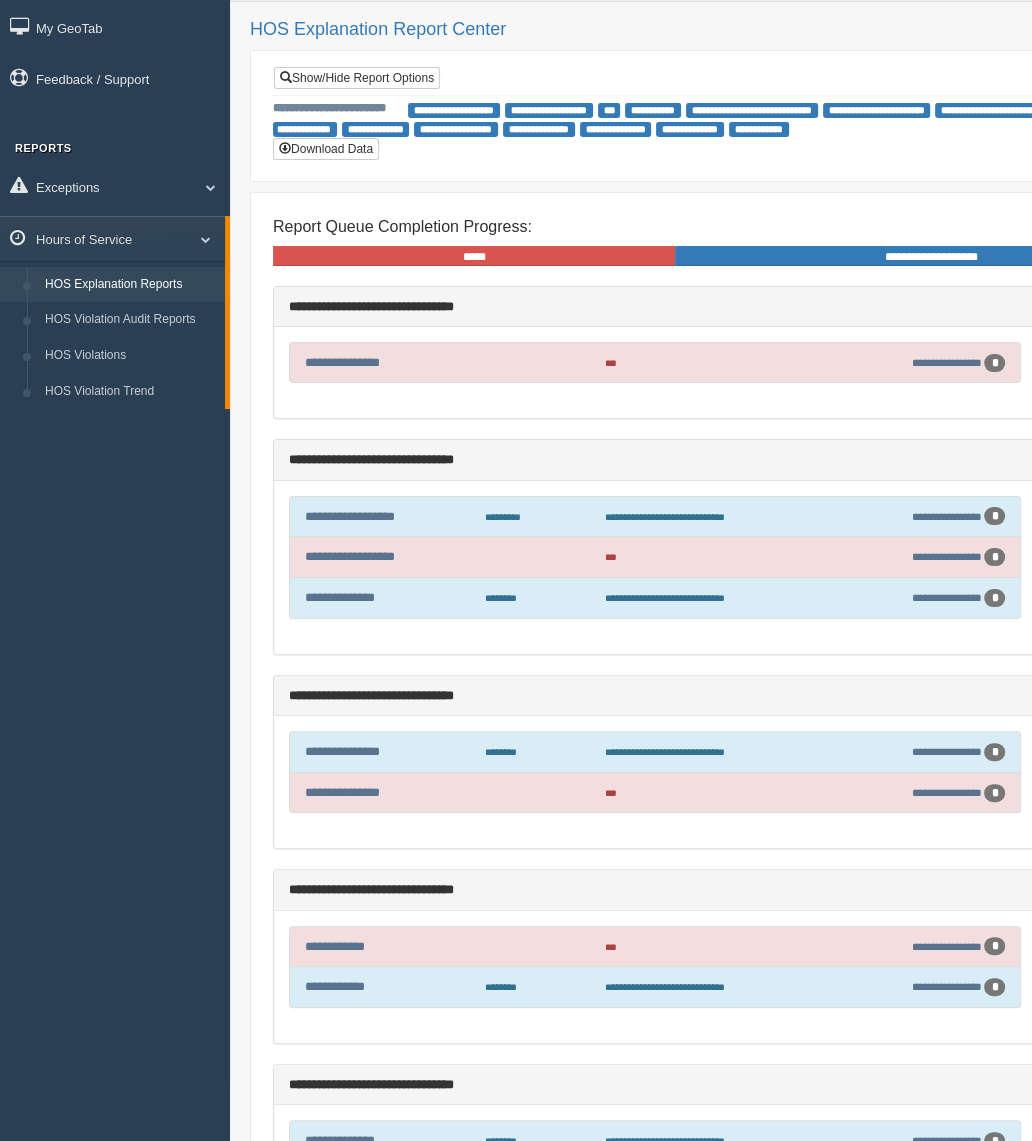 scroll, scrollTop: 49, scrollLeft: 0, axis: vertical 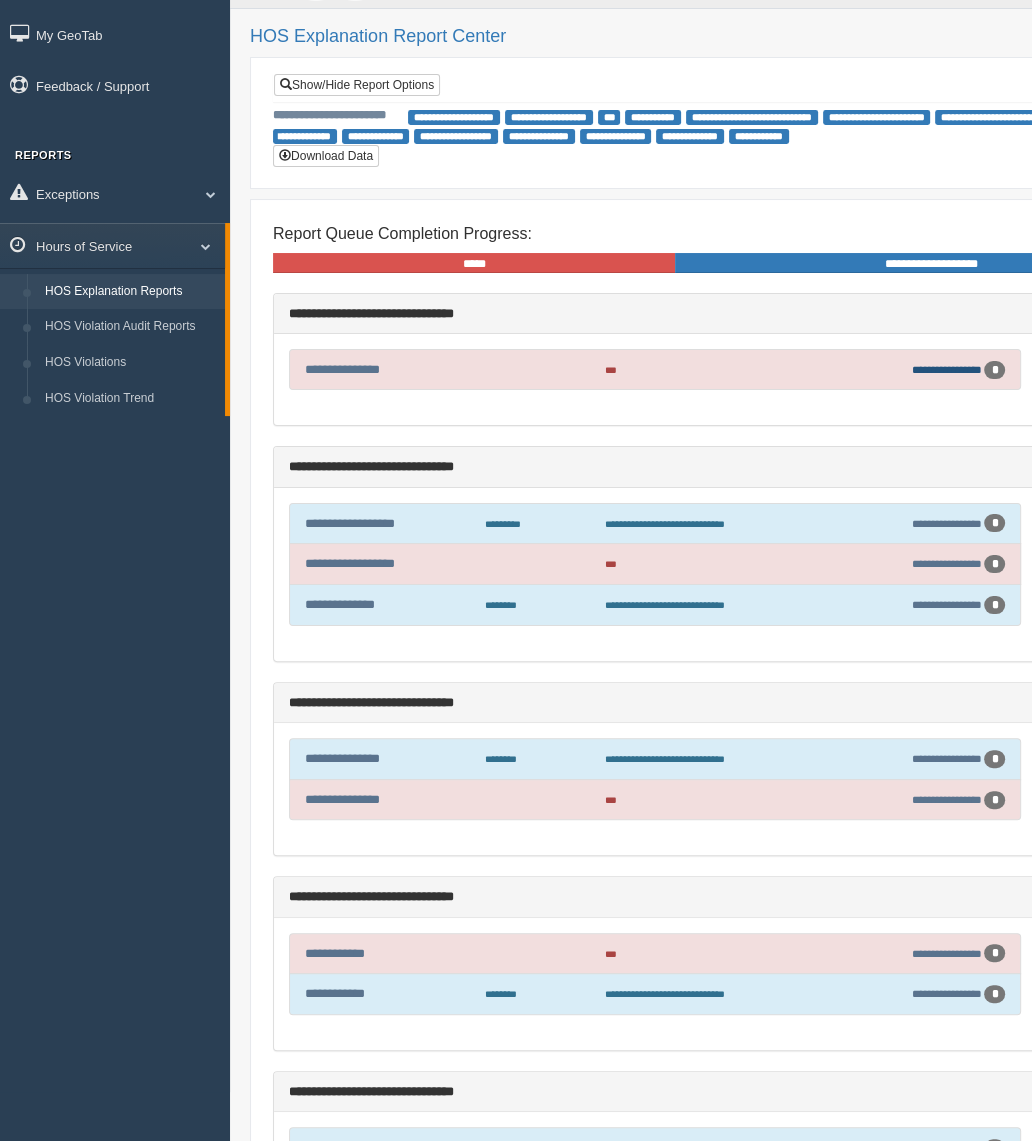 click on "**********" at bounding box center (946, 369) 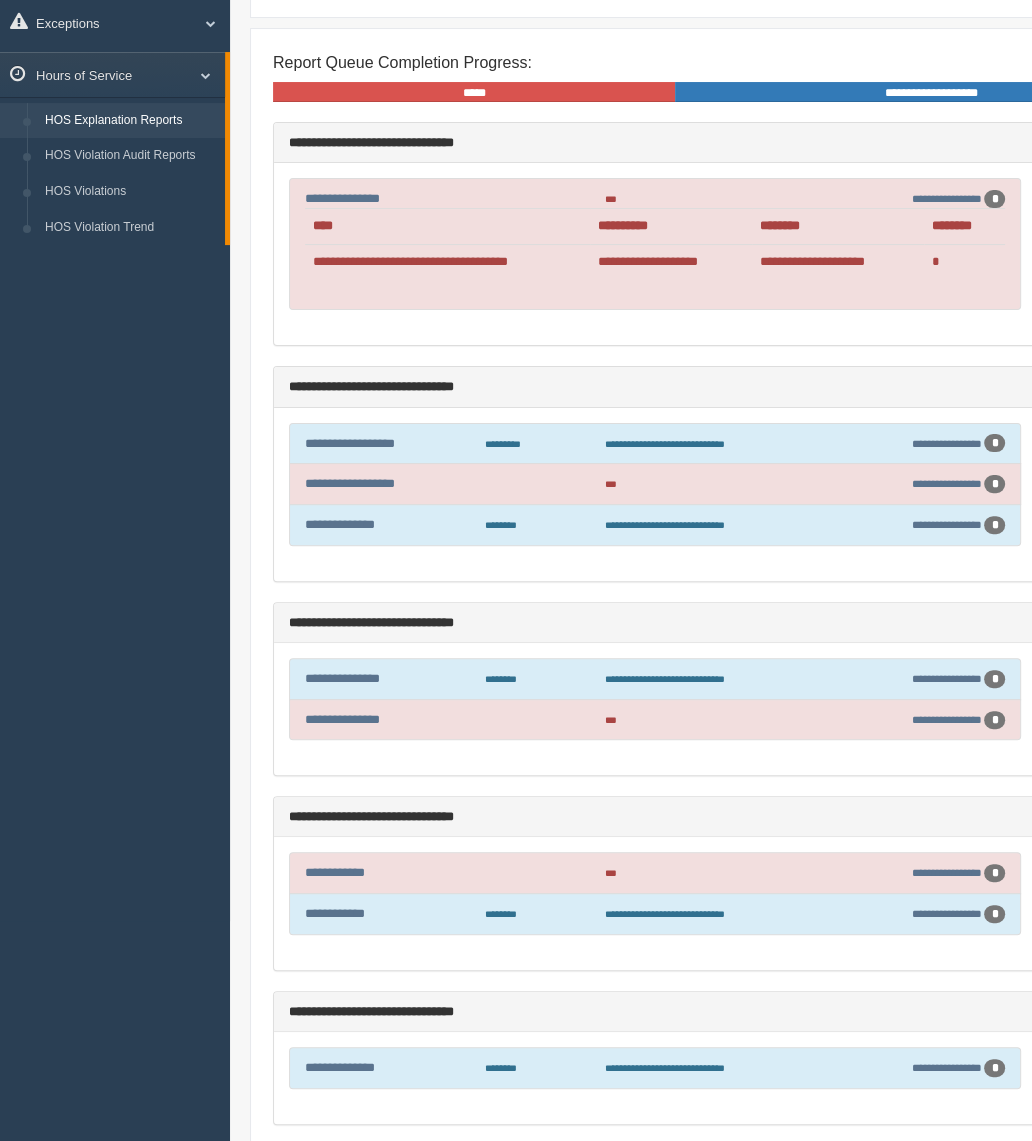 scroll, scrollTop: 230, scrollLeft: 0, axis: vertical 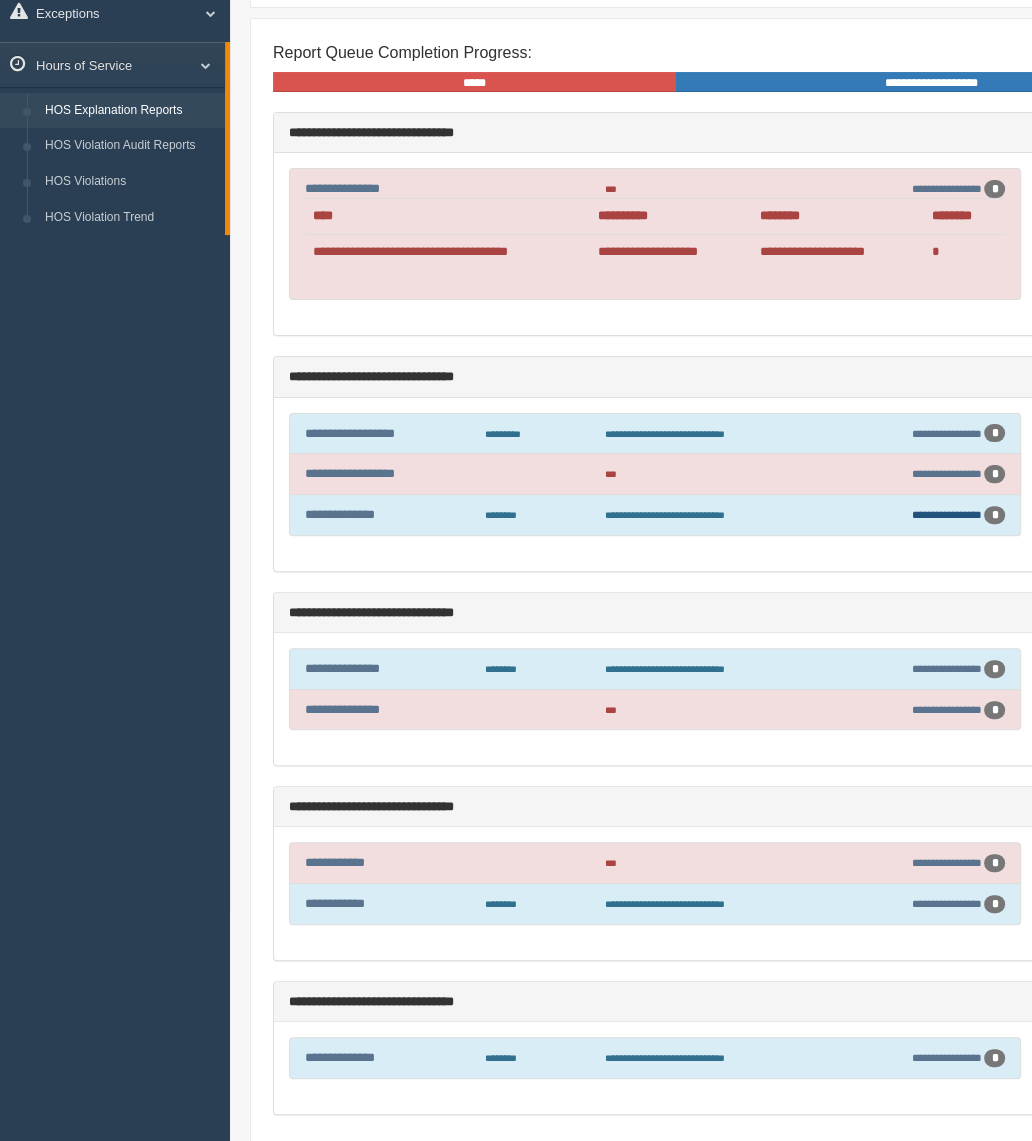 click on "**********" at bounding box center [946, 433] 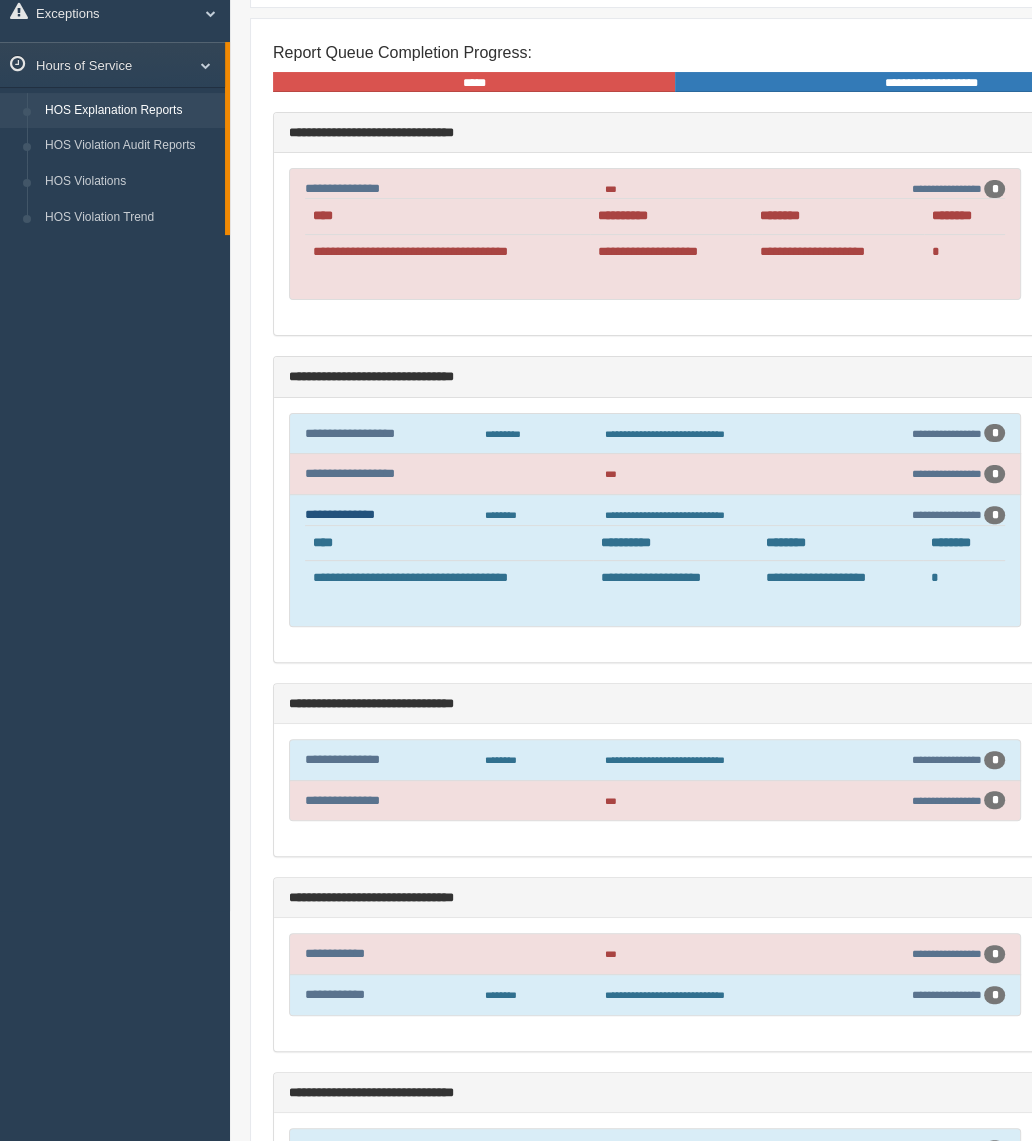 click on "**********" at bounding box center [340, 514] 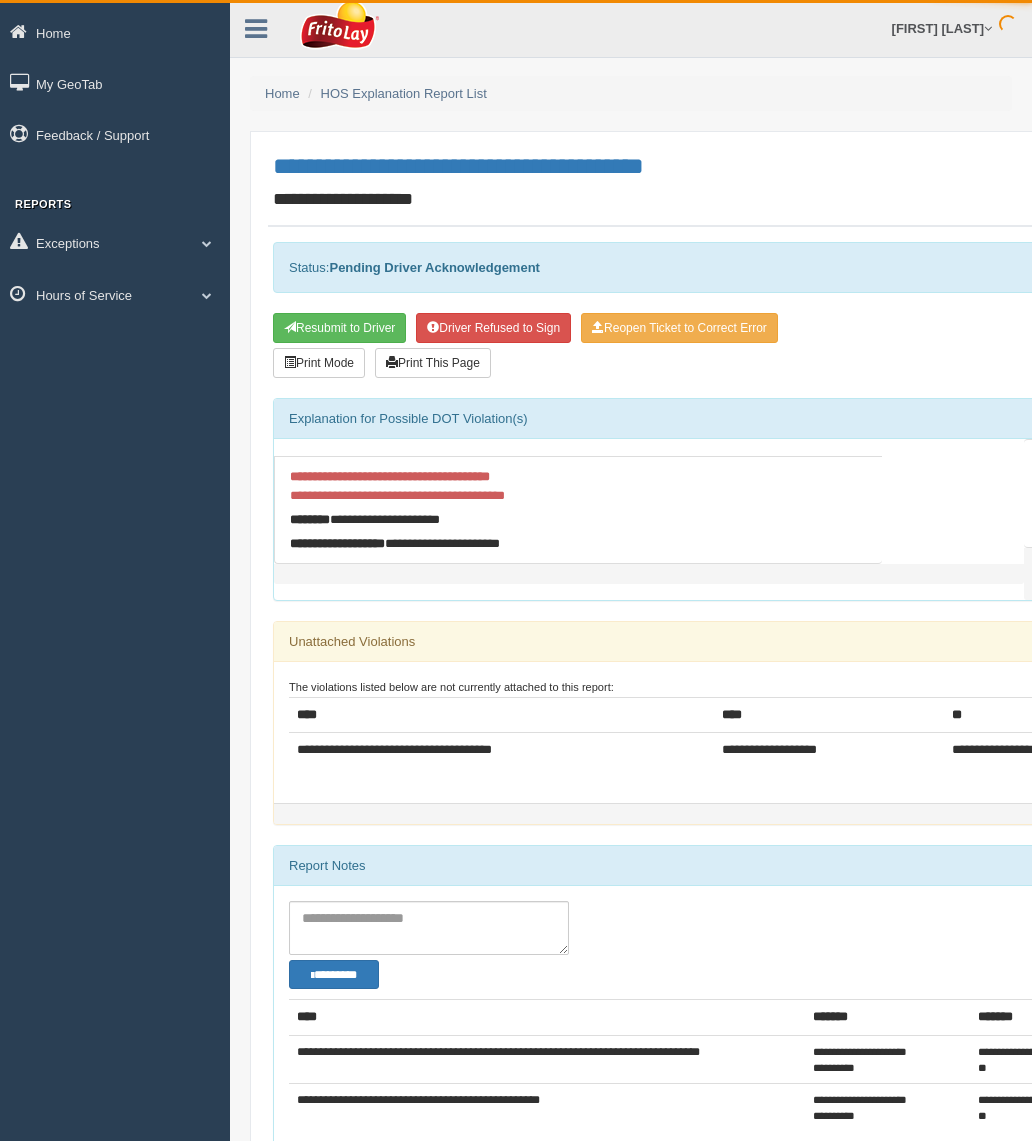 scroll, scrollTop: 0, scrollLeft: 0, axis: both 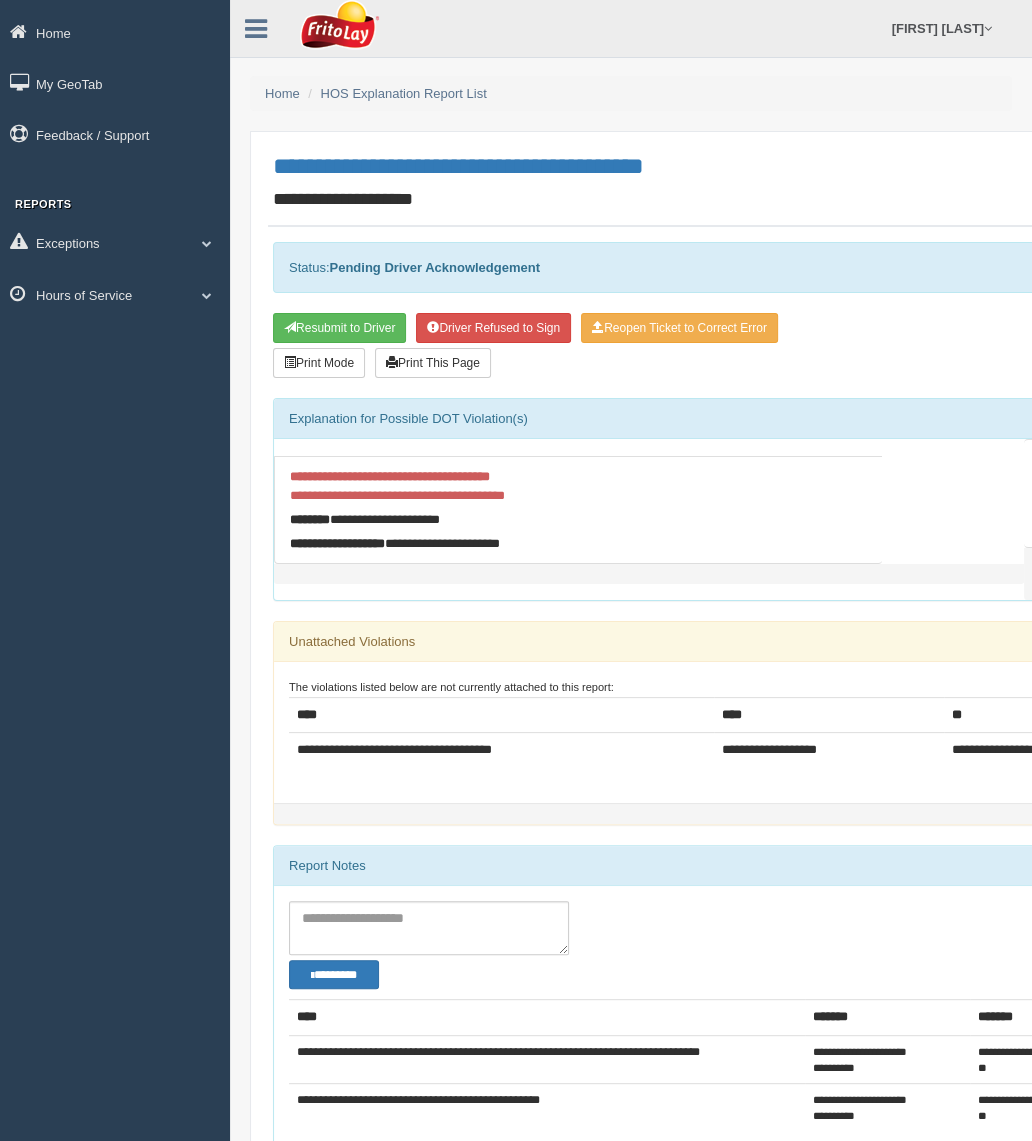 drag, startPoint x: 400, startPoint y: 142, endPoint x: 408, endPoint y: 132, distance: 12.806249 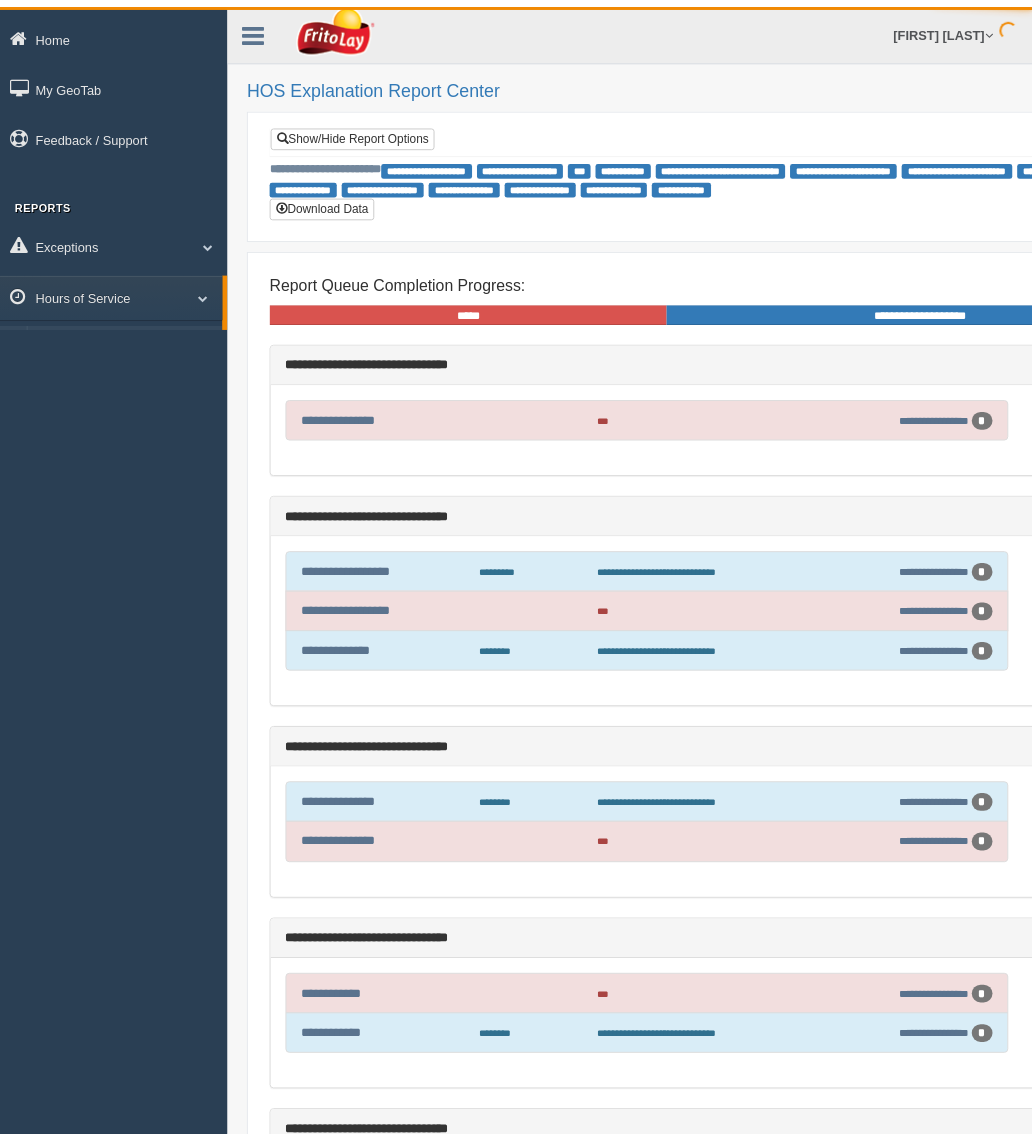 scroll, scrollTop: 0, scrollLeft: 0, axis: both 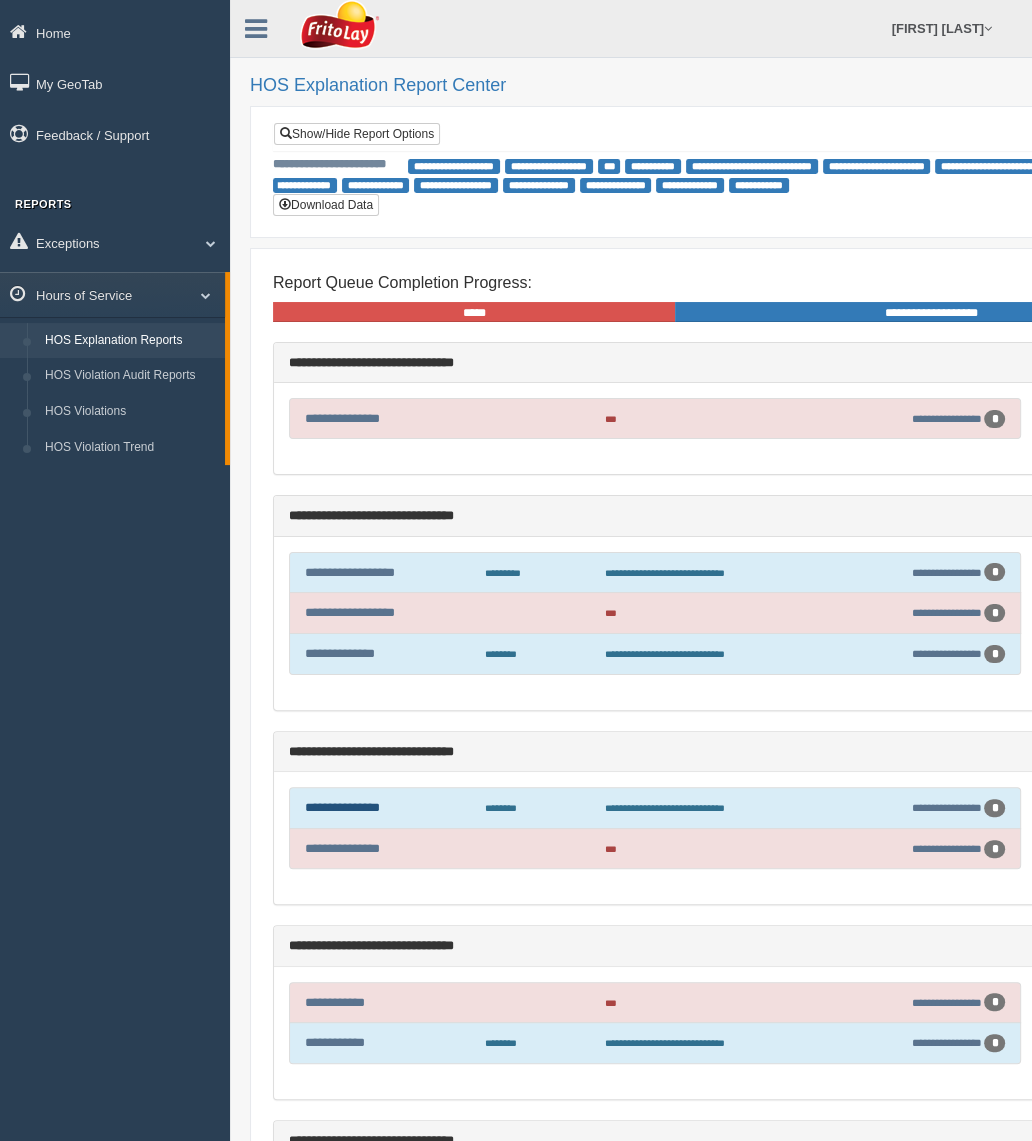 click on "**********" at bounding box center [342, 807] 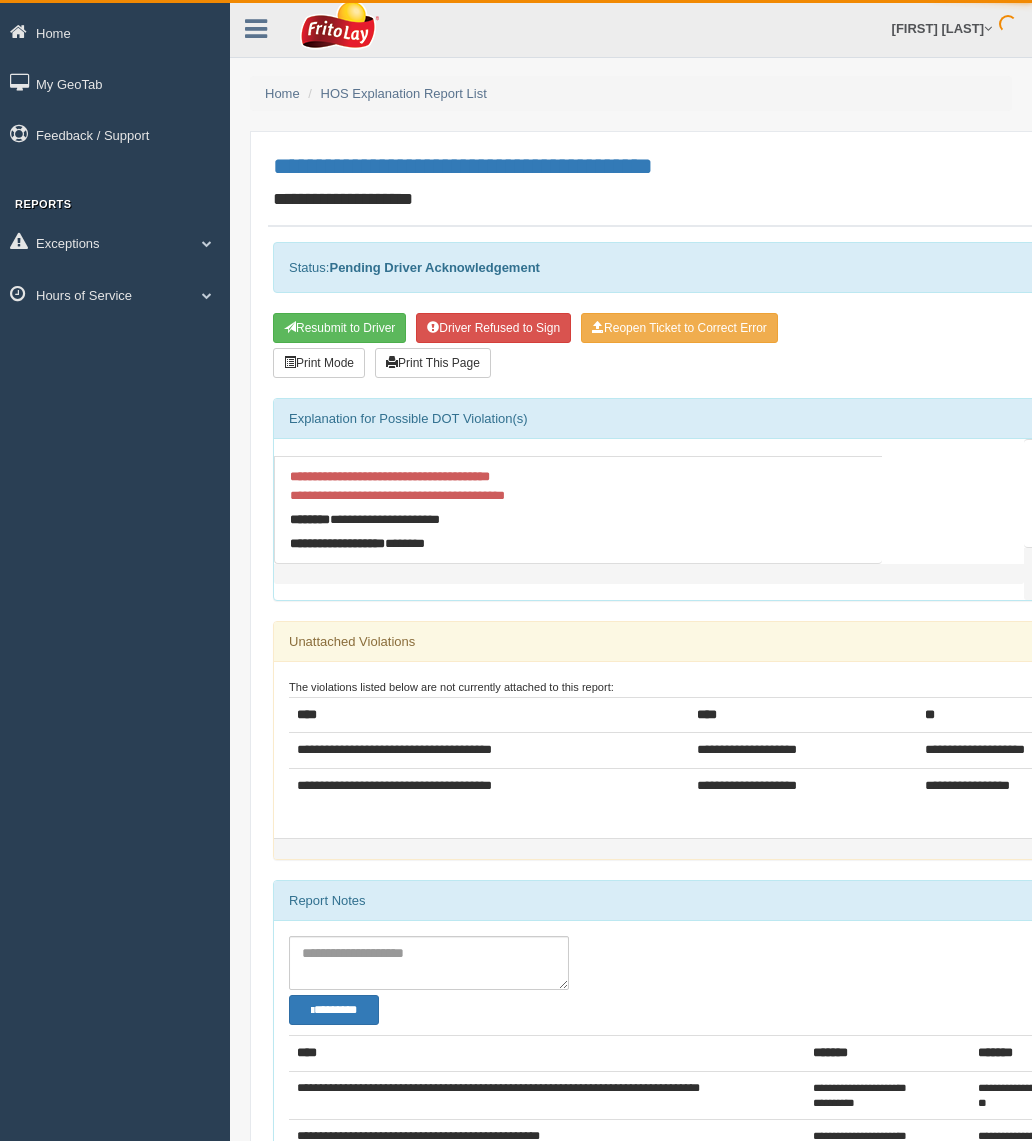 scroll, scrollTop: 0, scrollLeft: 0, axis: both 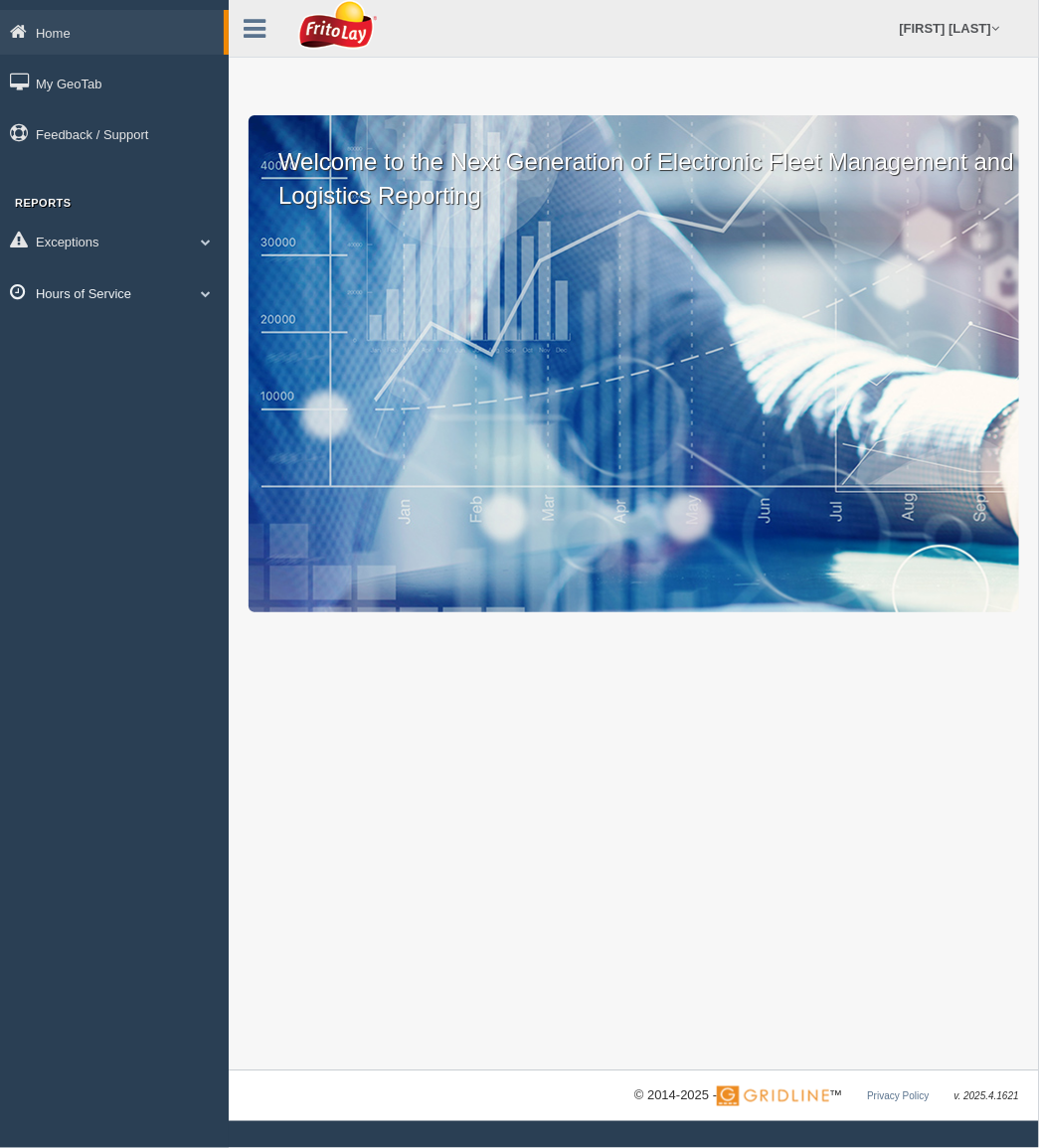 click on "Hours of Service" at bounding box center [111, 32] 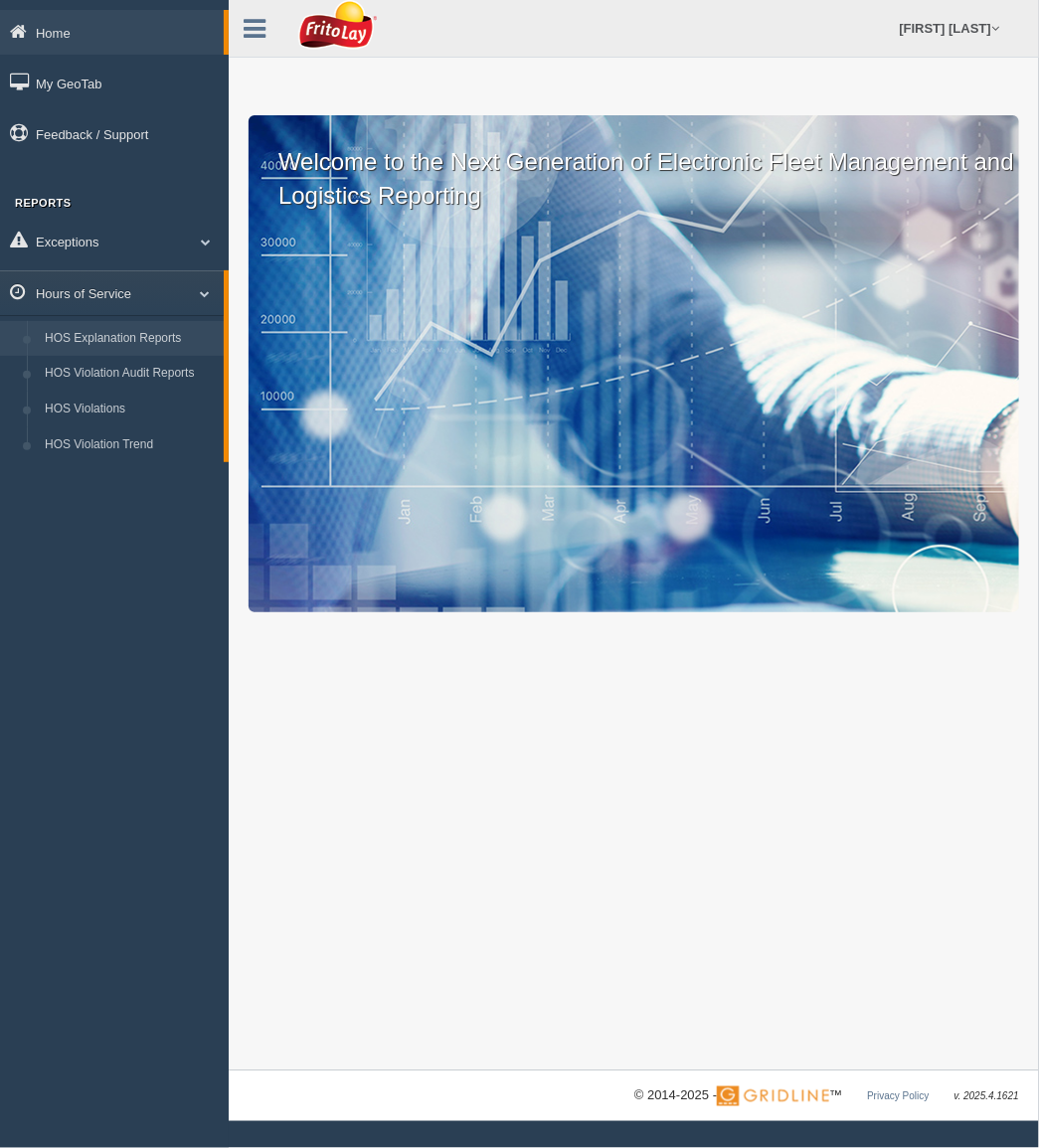 click on "HOS Explanation Reports" at bounding box center [129, 339] 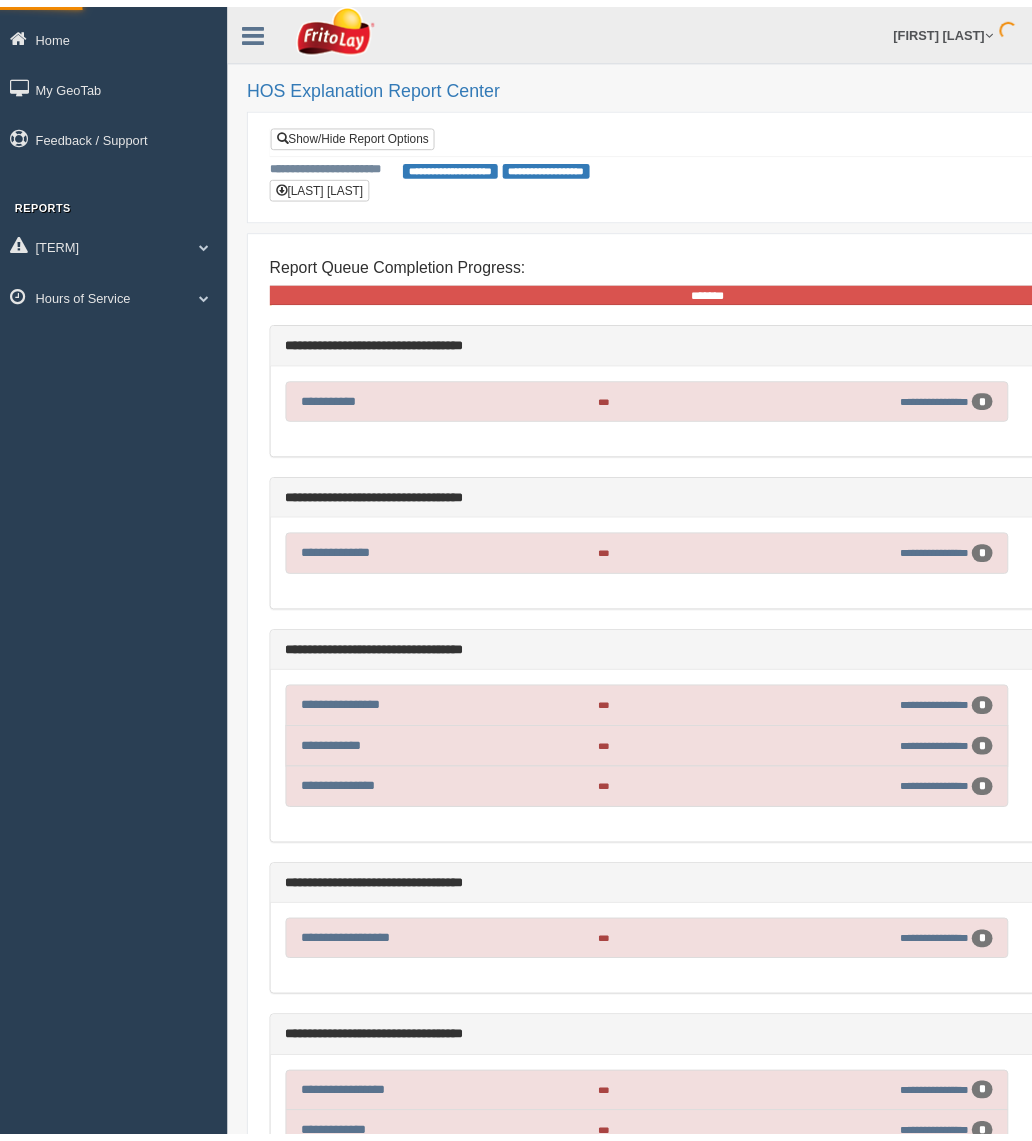 scroll, scrollTop: 0, scrollLeft: 0, axis: both 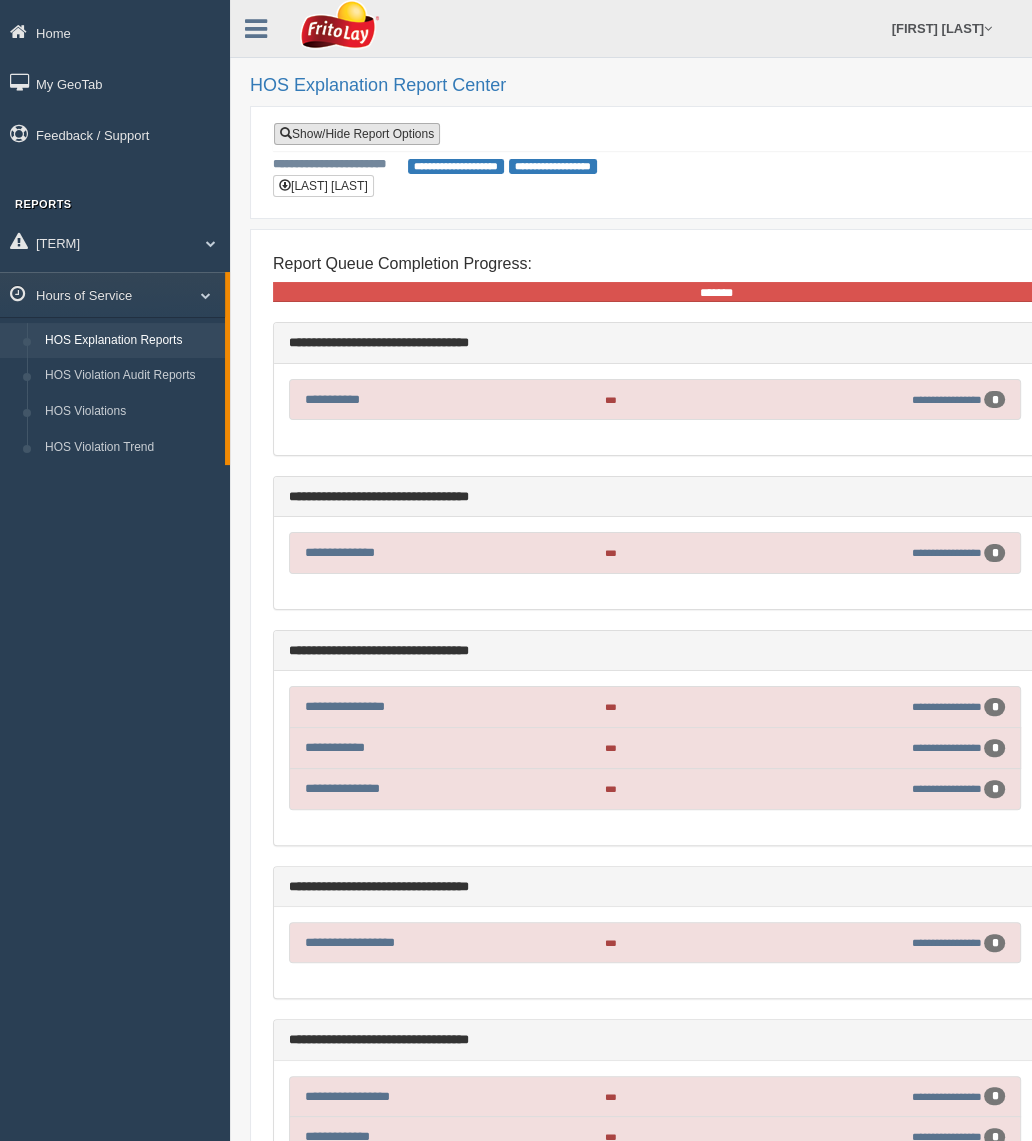 click on "Show/Hide Report Options" at bounding box center [357, 134] 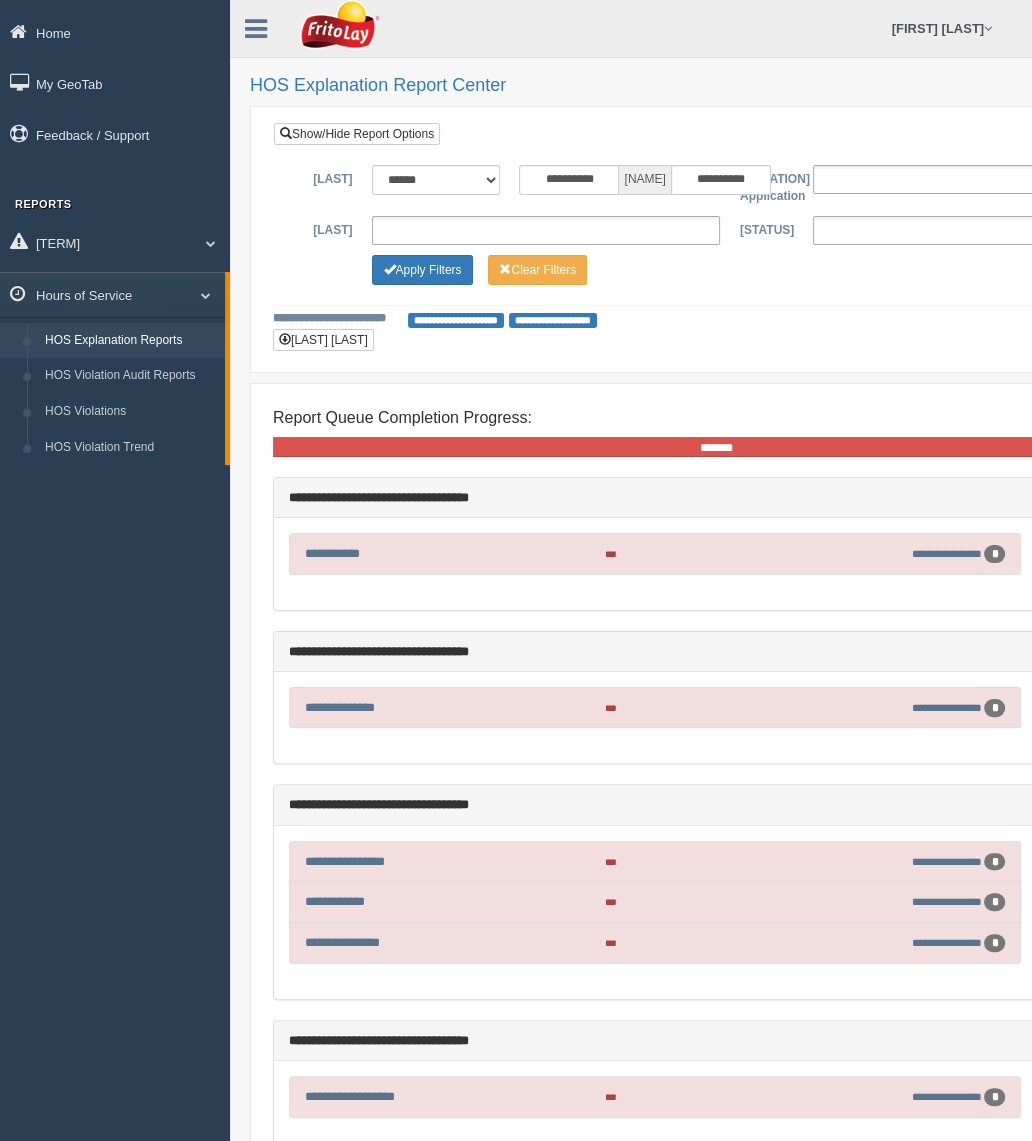 click at bounding box center (987, 230) 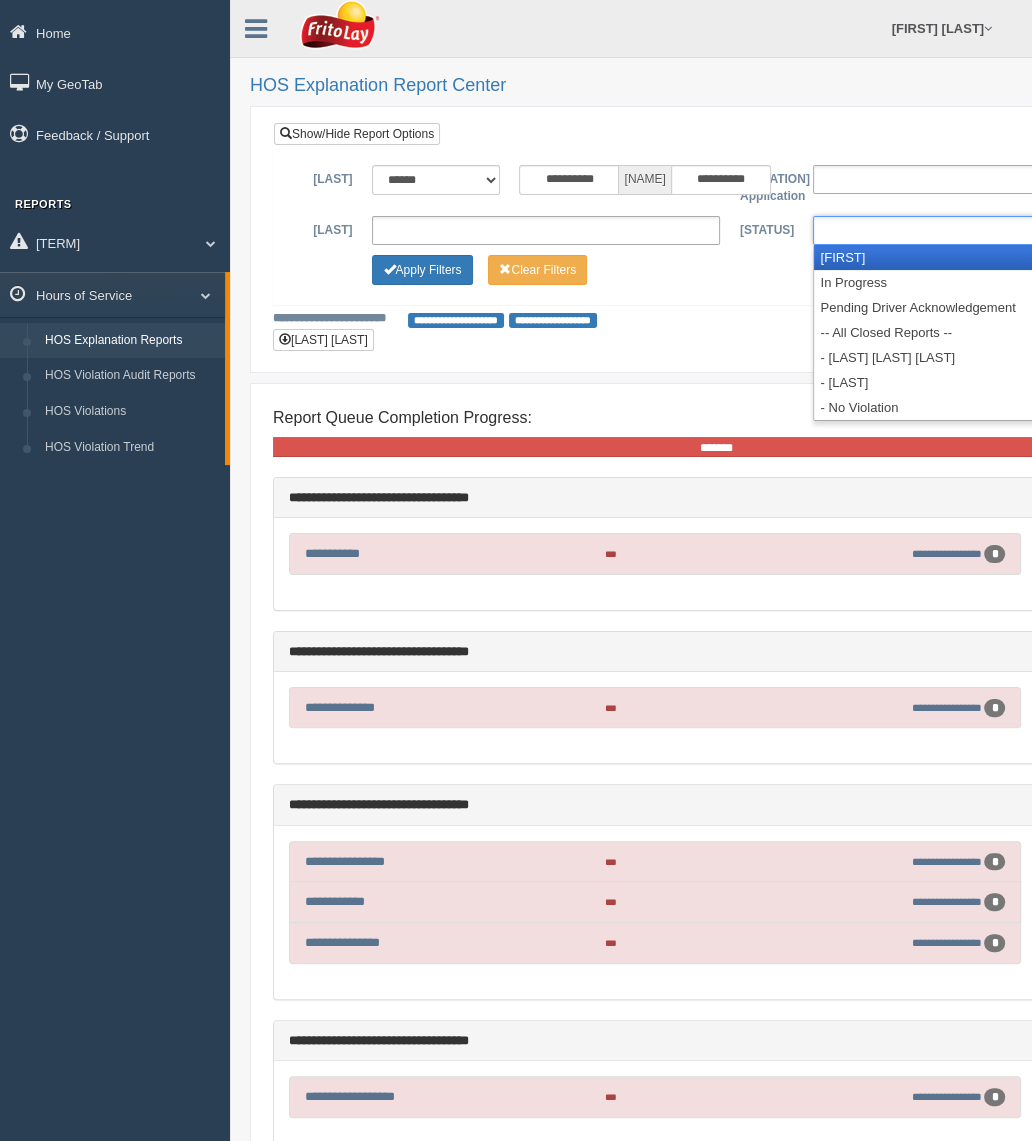 click on "[FIRST]" at bounding box center (987, 257) 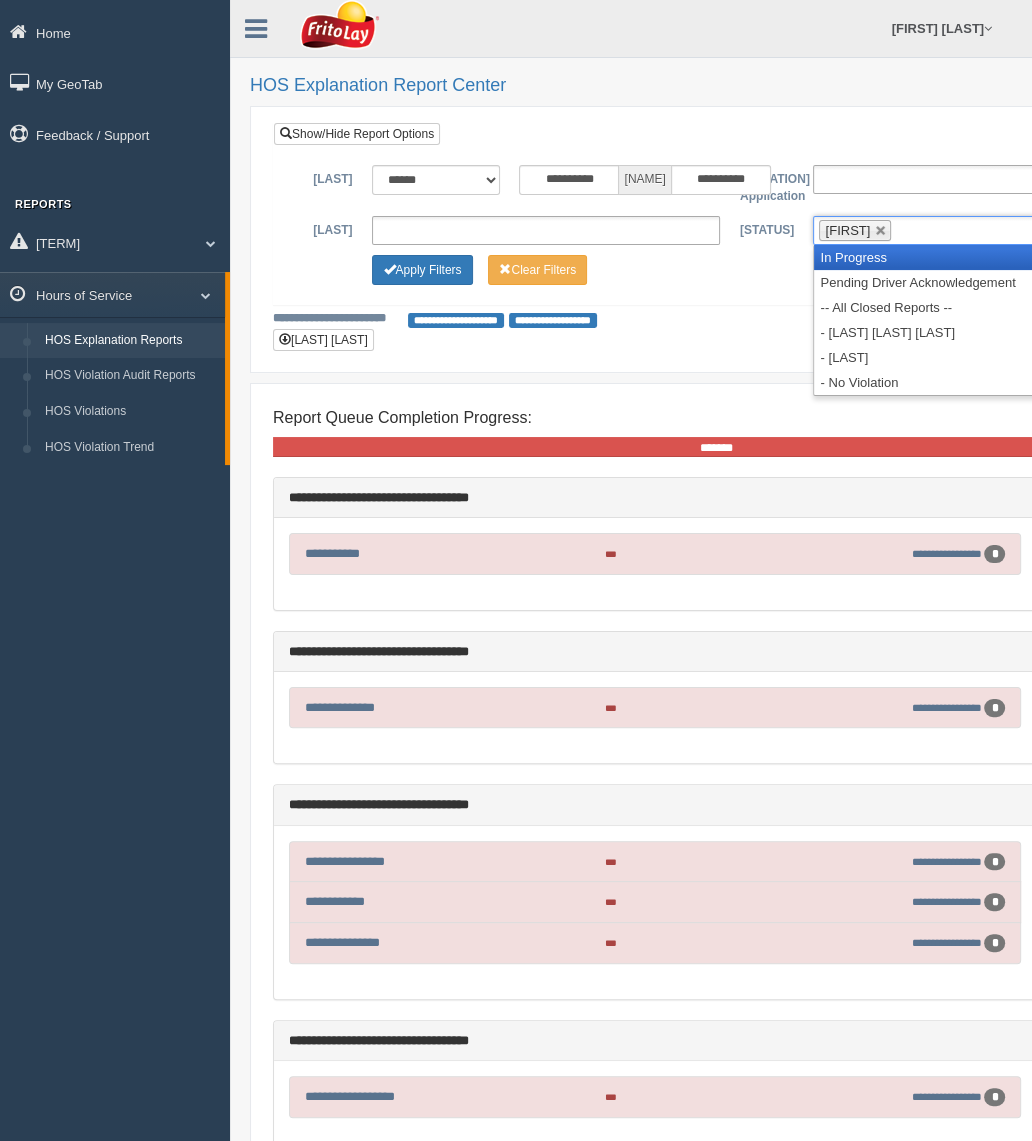 click on "In Progress" at bounding box center [987, 257] 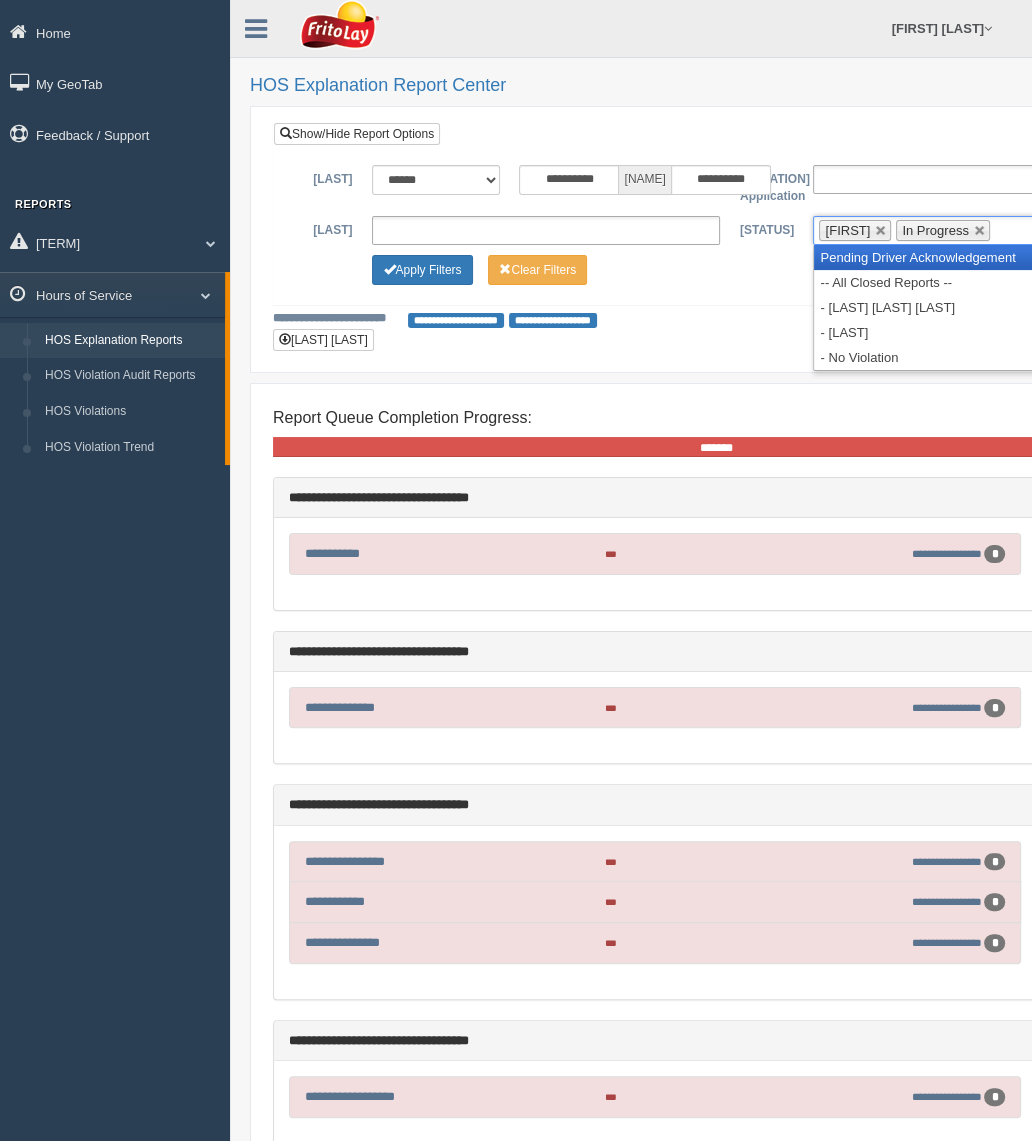 click on "Pending Driver Acknowledgement" at bounding box center (987, 257) 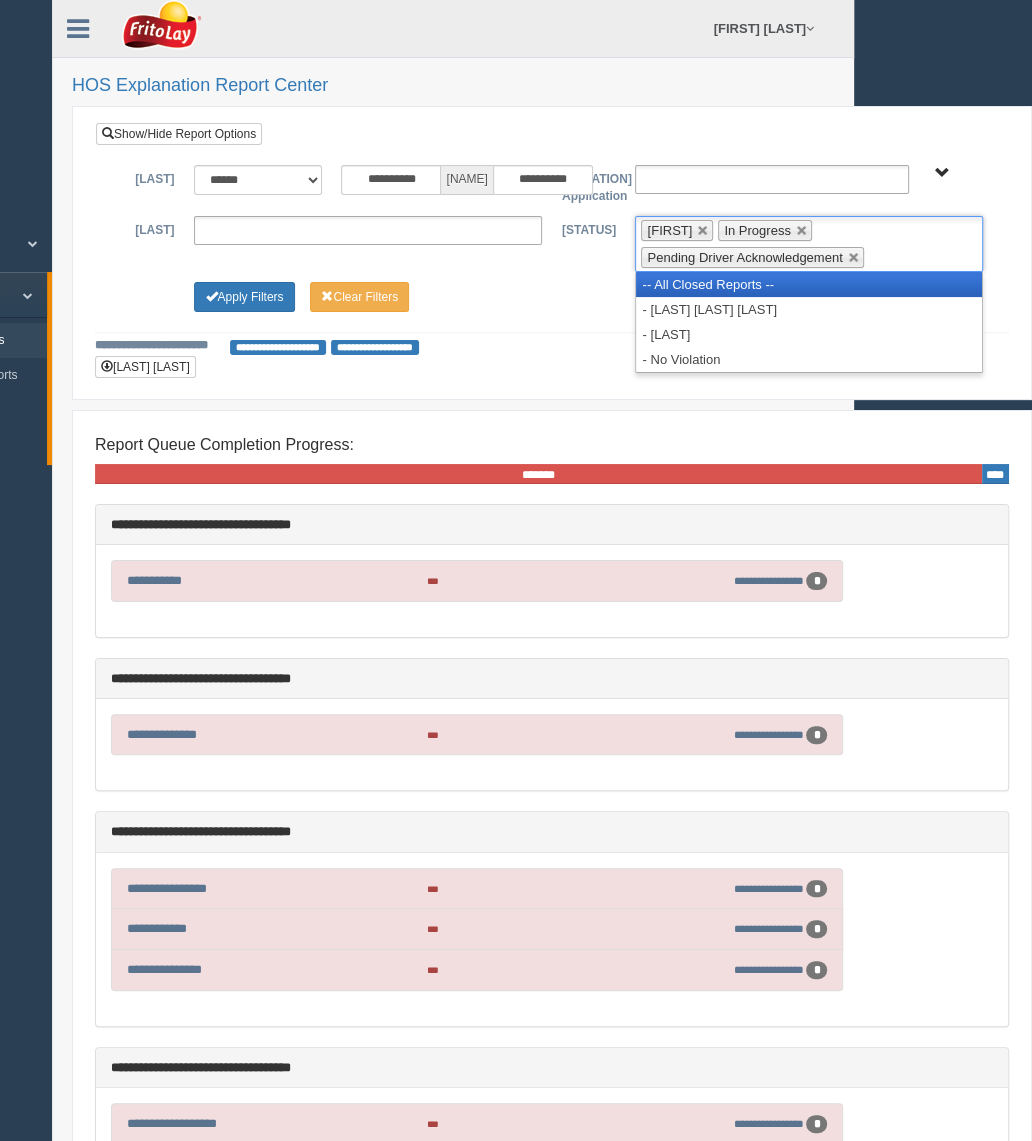 click on "-- All Closed Reports --" at bounding box center (809, 284) 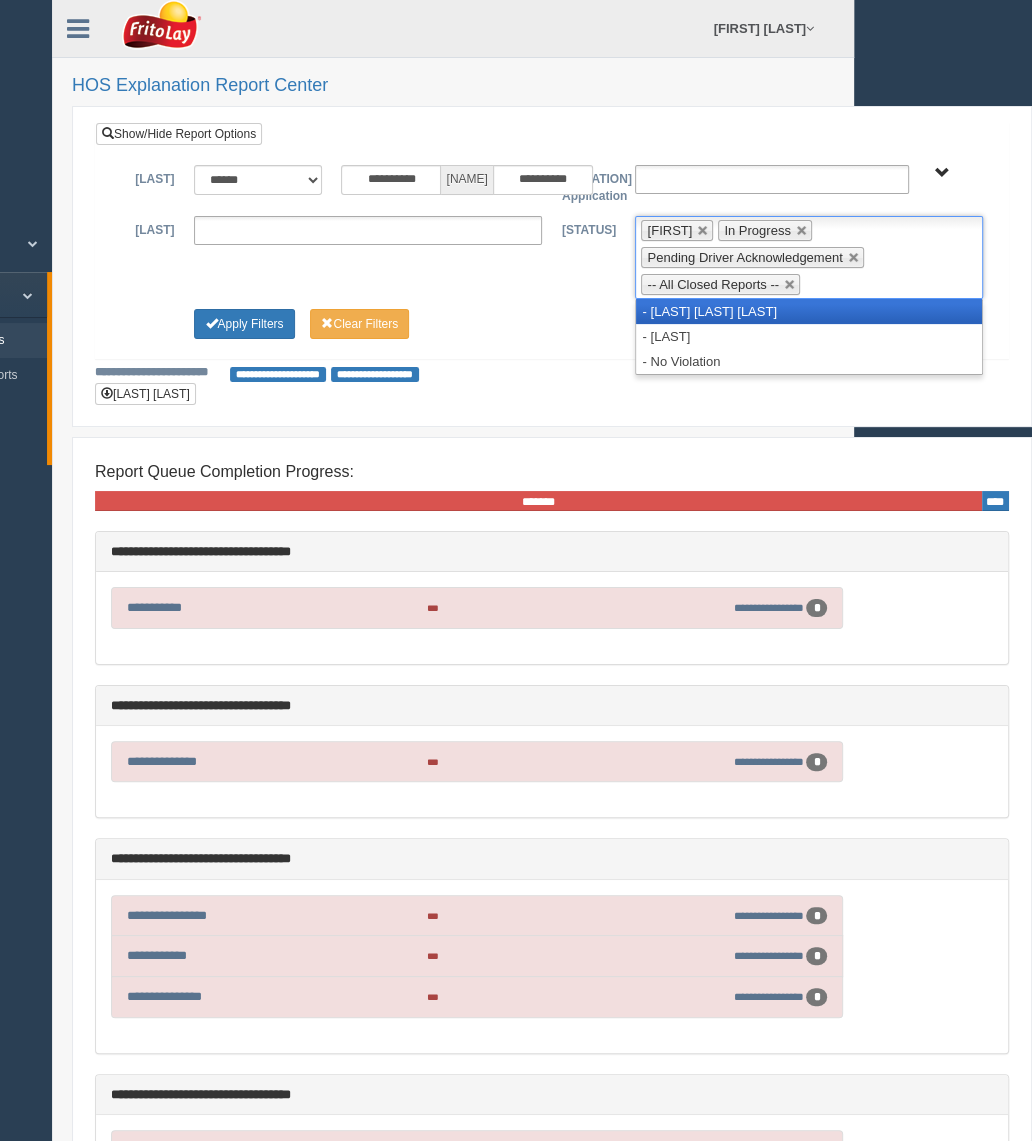 click on "- [LAST] [LAST] [LAST]" at bounding box center [809, 311] 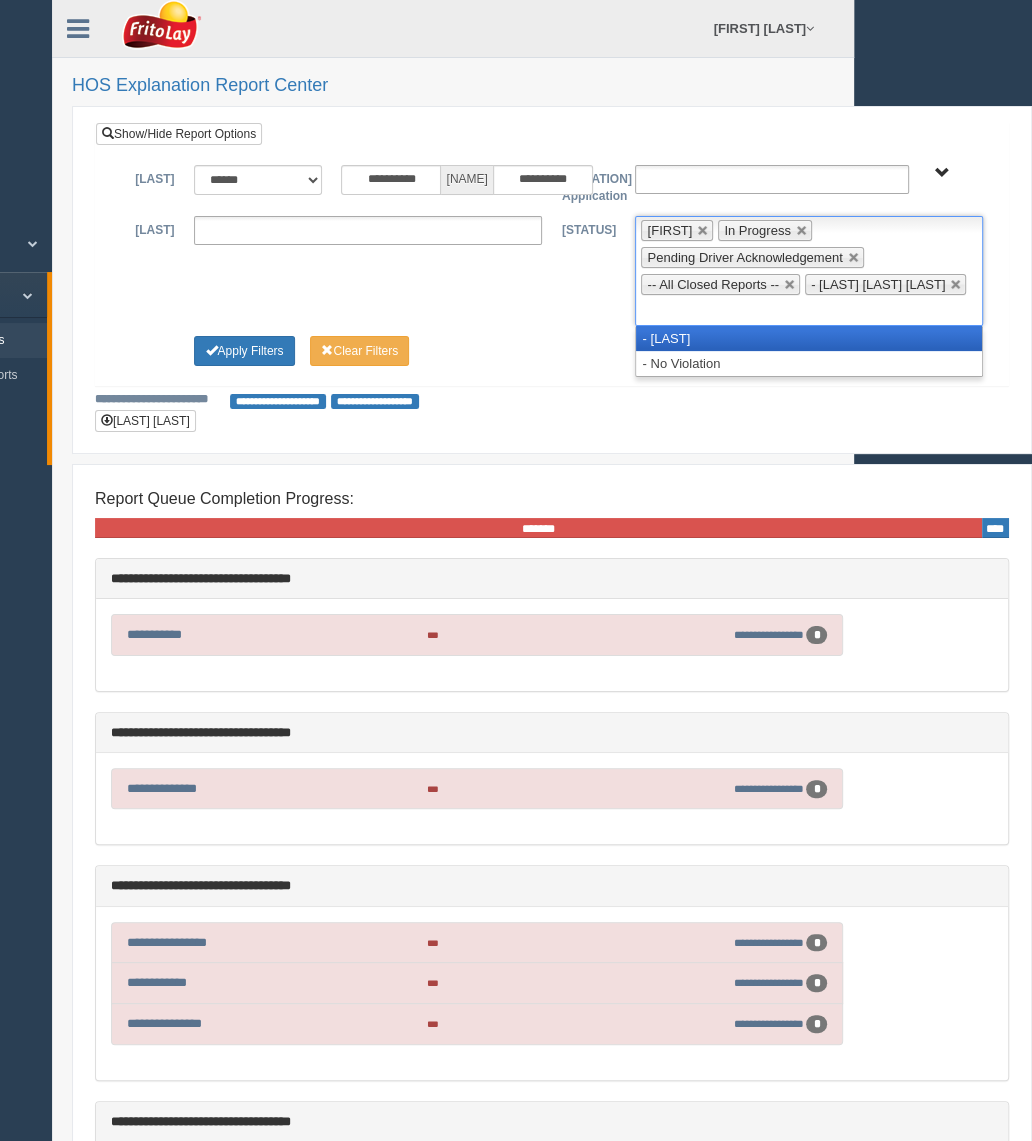 click on "- [LAST]" at bounding box center (809, 338) 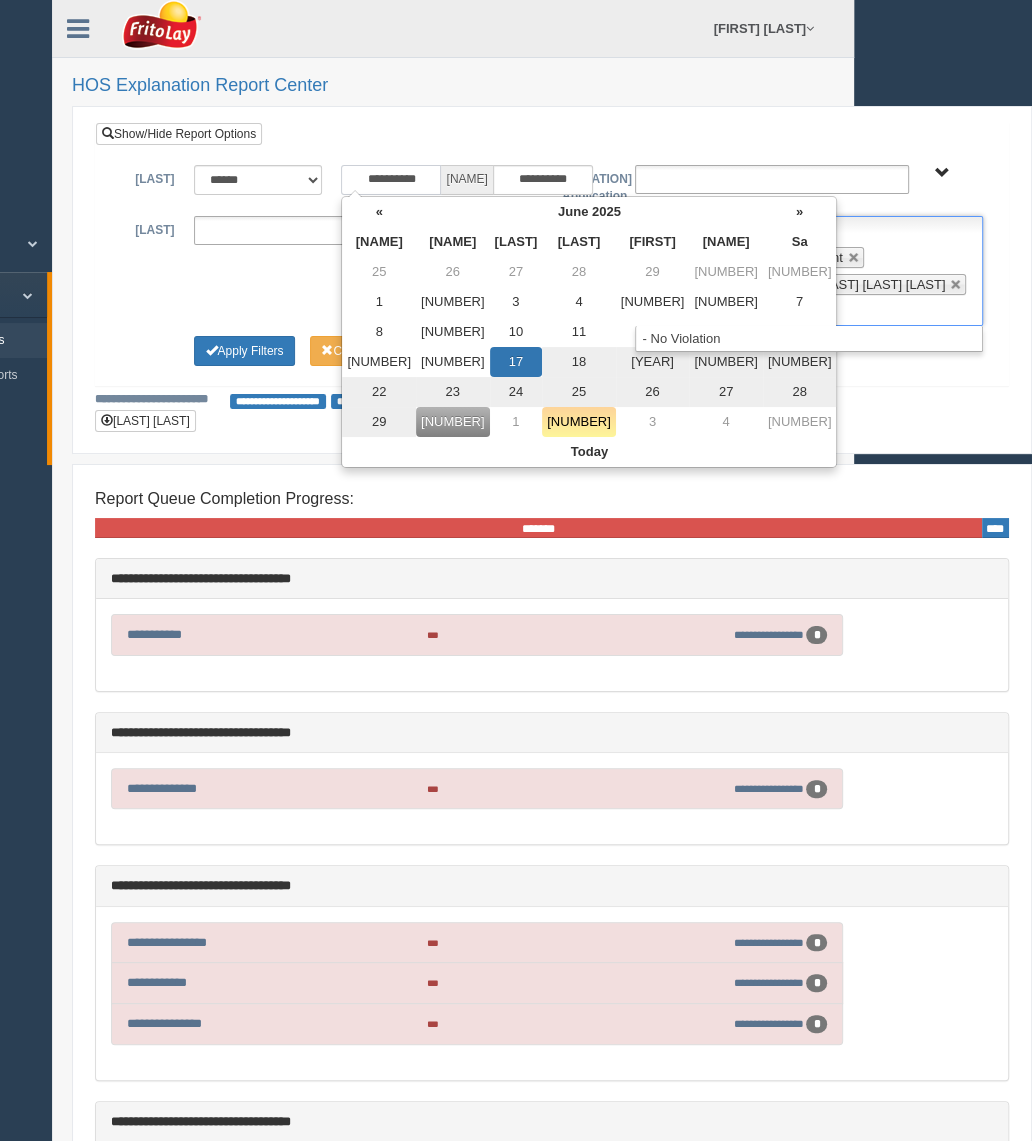 click on "**********" at bounding box center (391, 180) 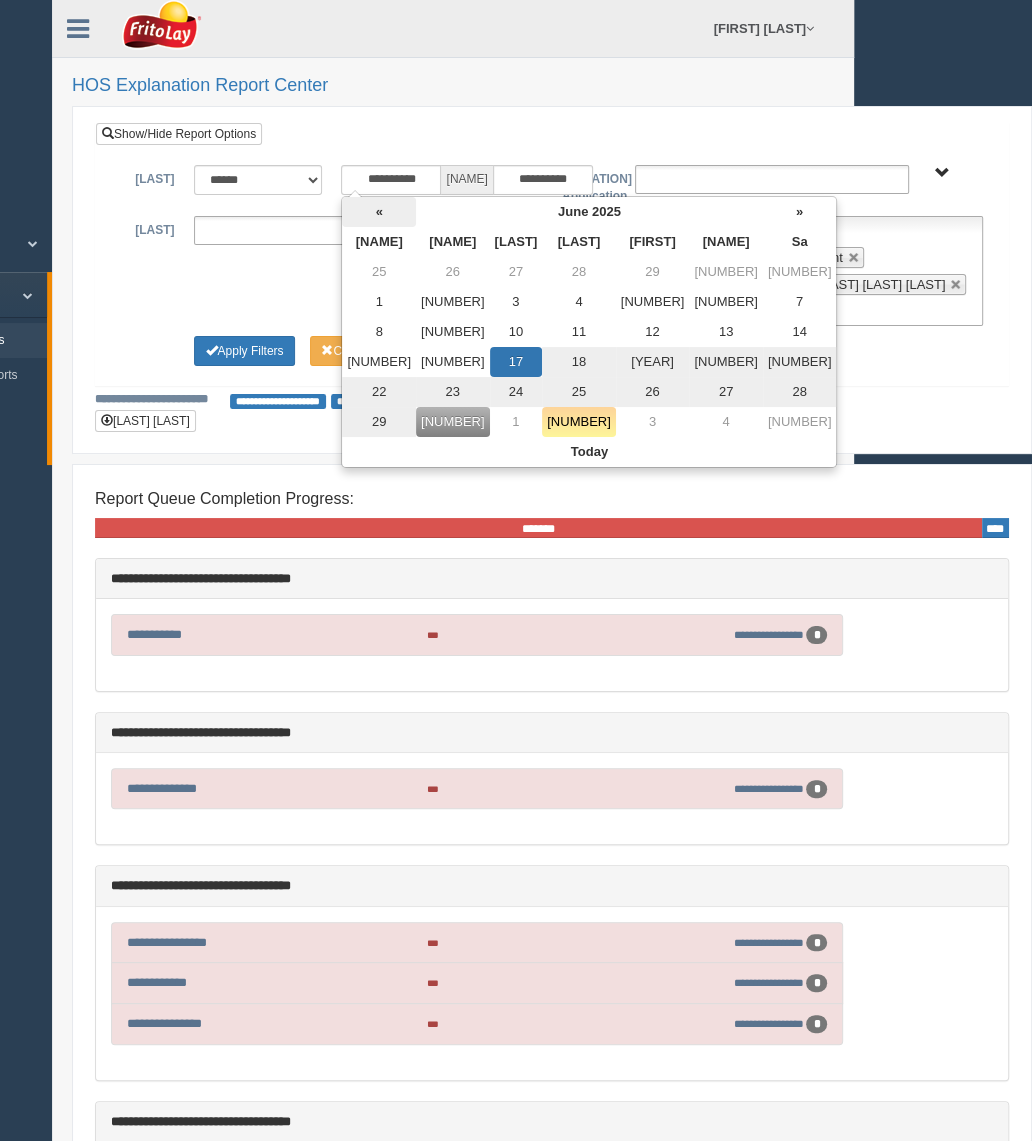 click at bounding box center [379, 212] 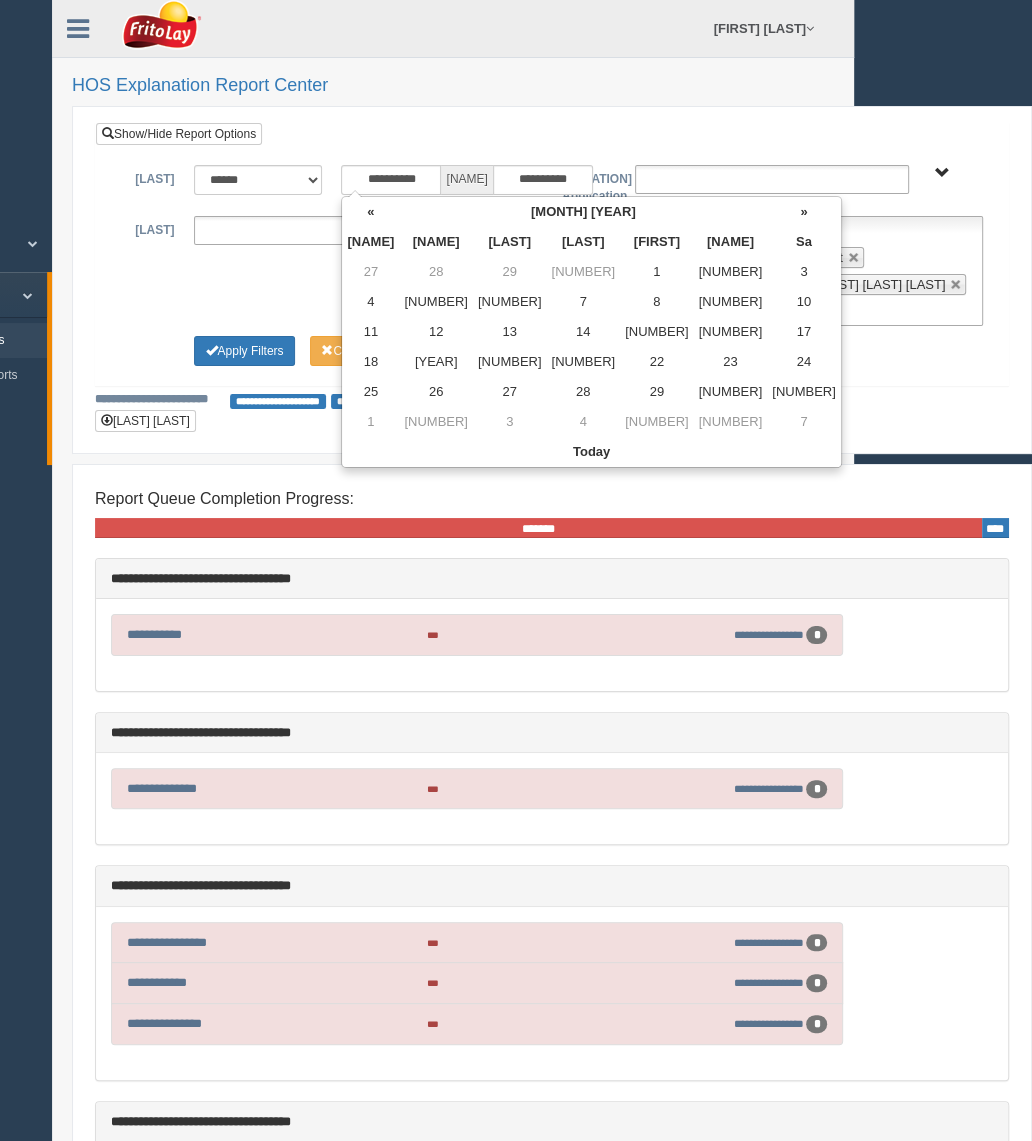 click at bounding box center (370, 212) 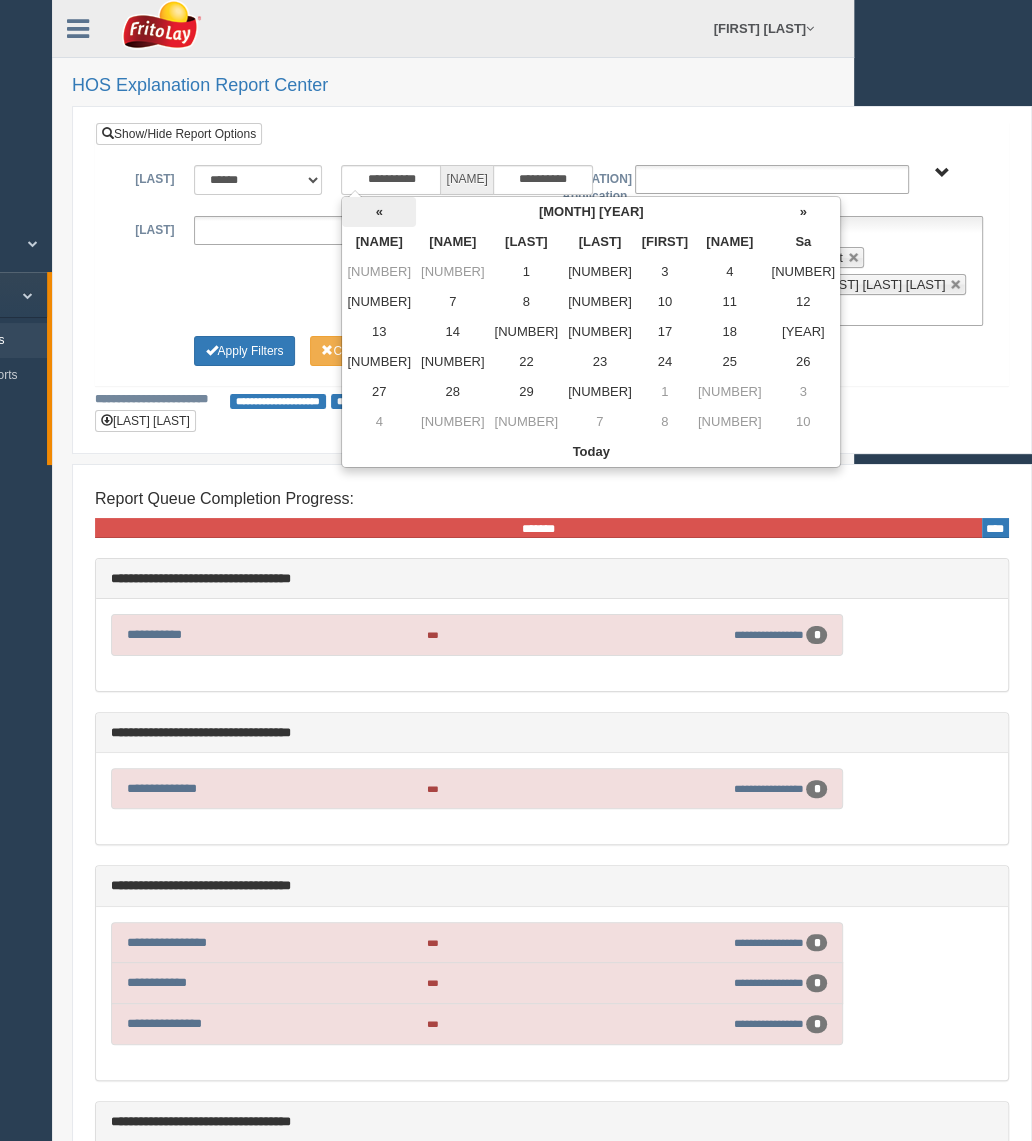 click at bounding box center (379, 212) 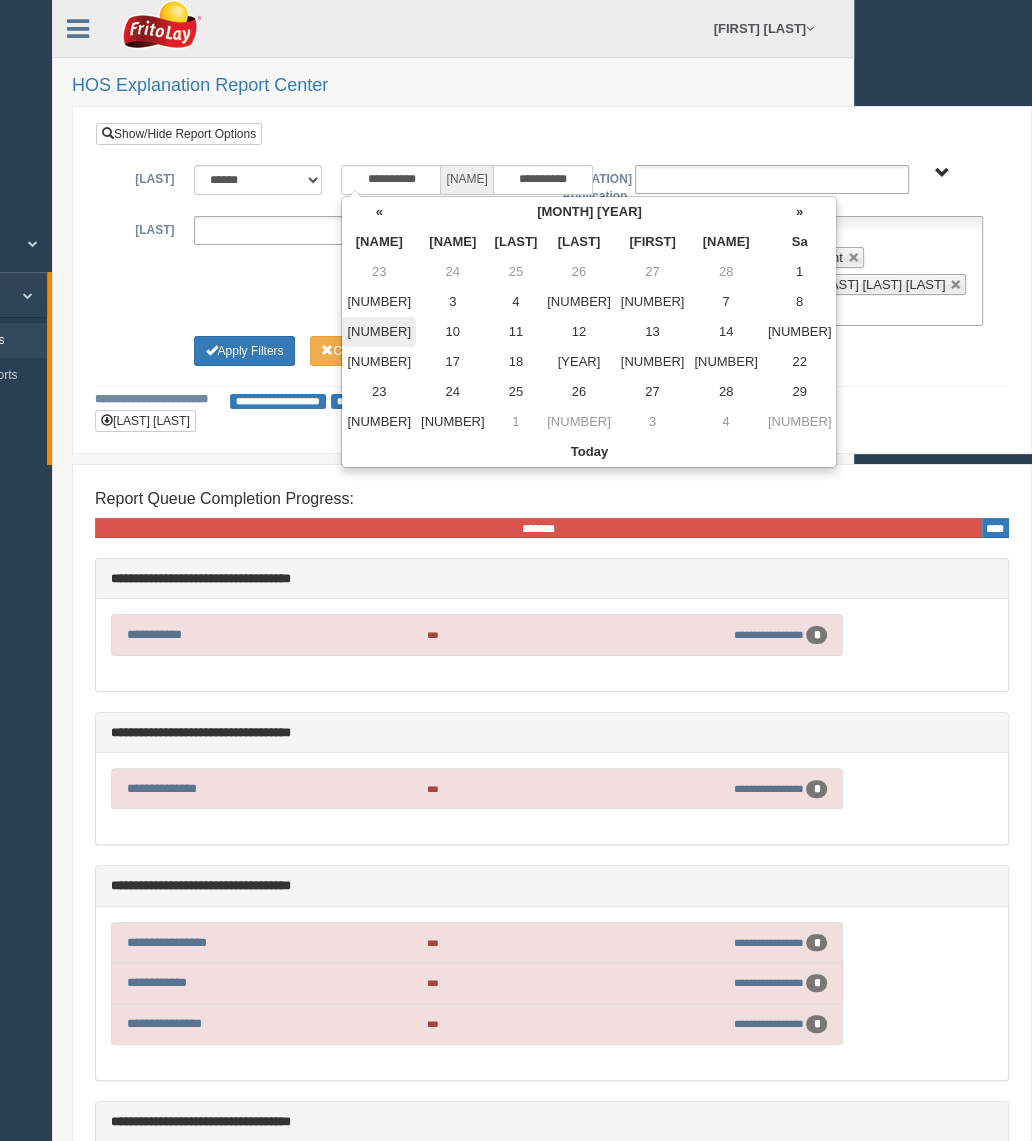 click on "[NUMBER]" at bounding box center [379, 272] 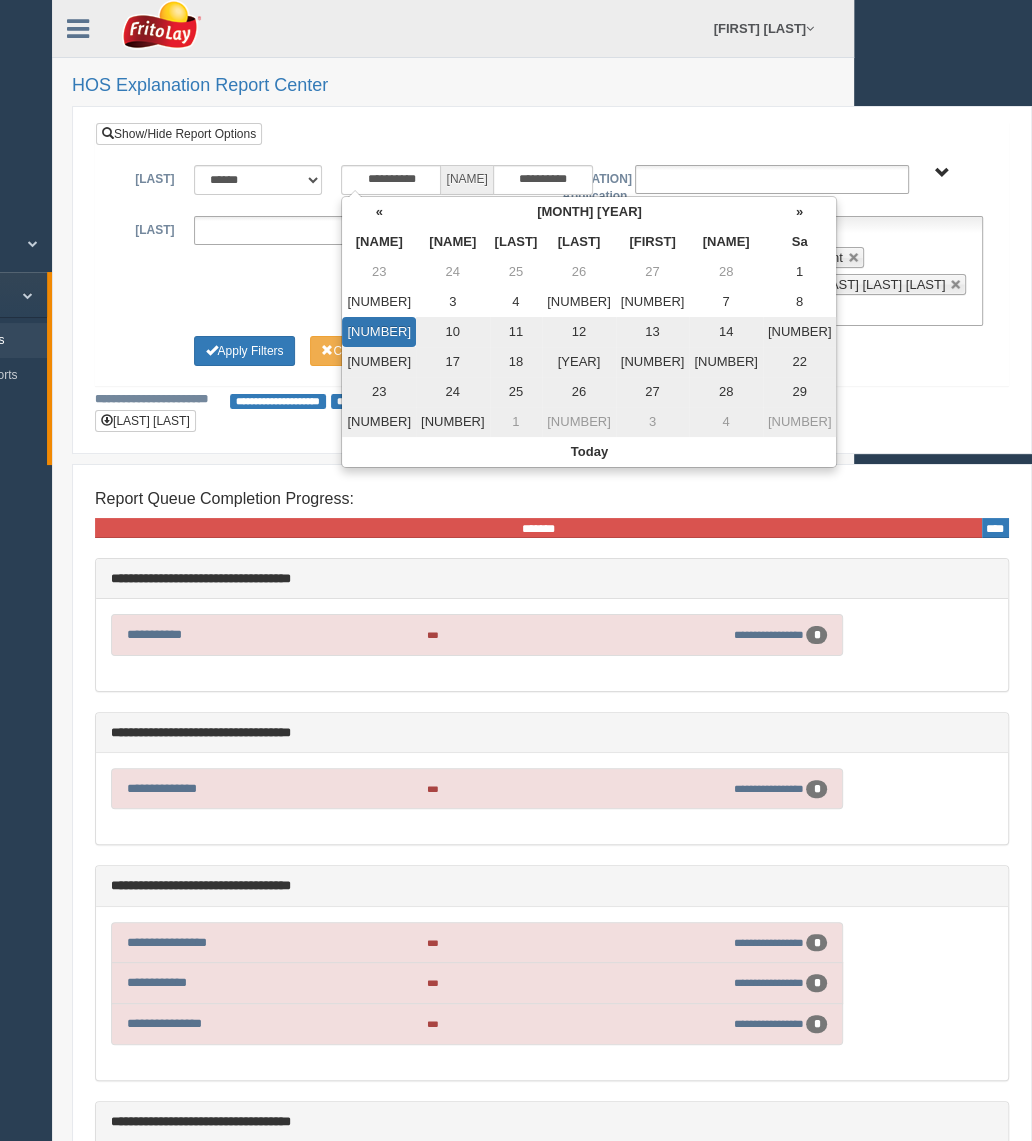 click on "Kay, [LAST]" at bounding box center (552, 267) 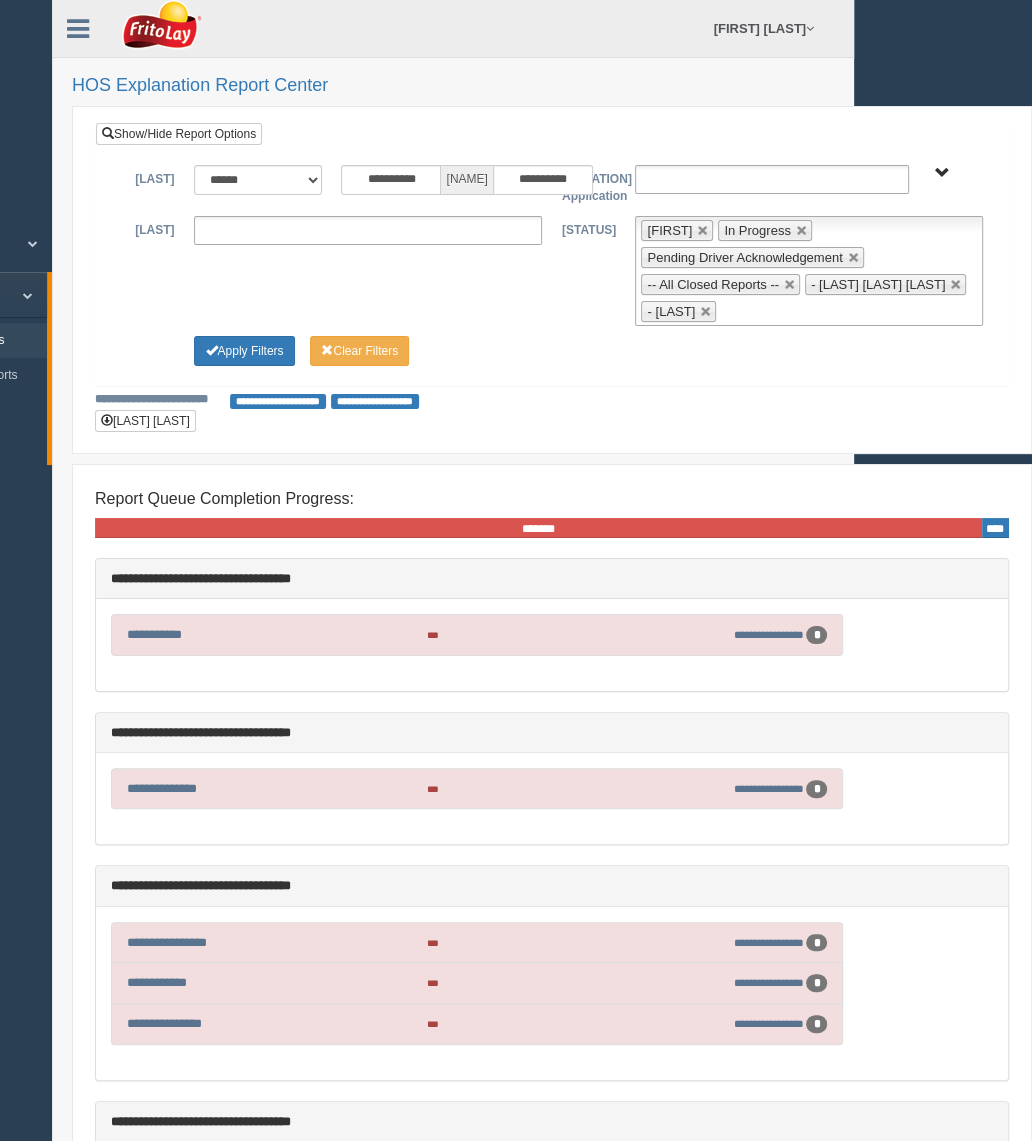 click on "**********" at bounding box center [368, 230] 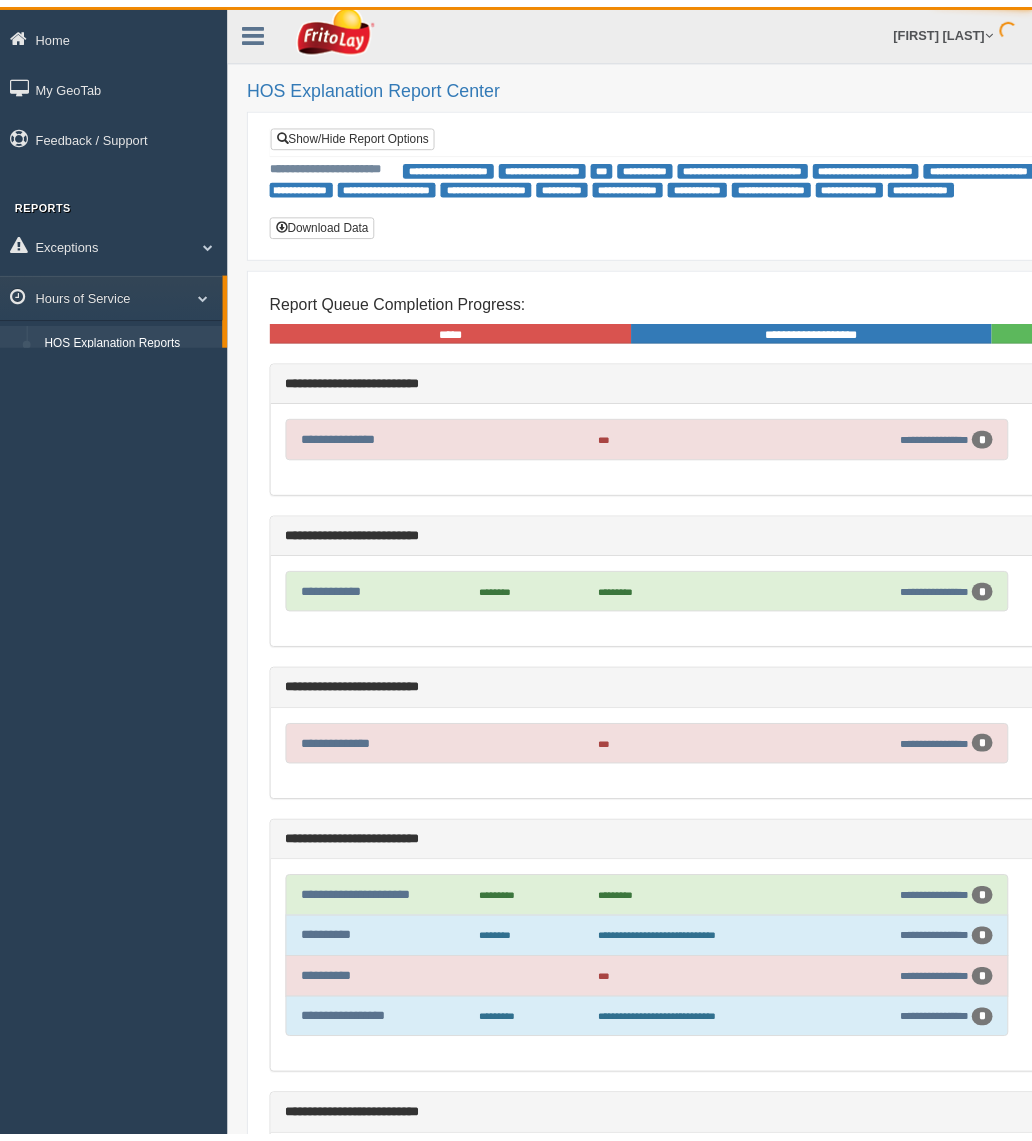 scroll, scrollTop: 0, scrollLeft: 0, axis: both 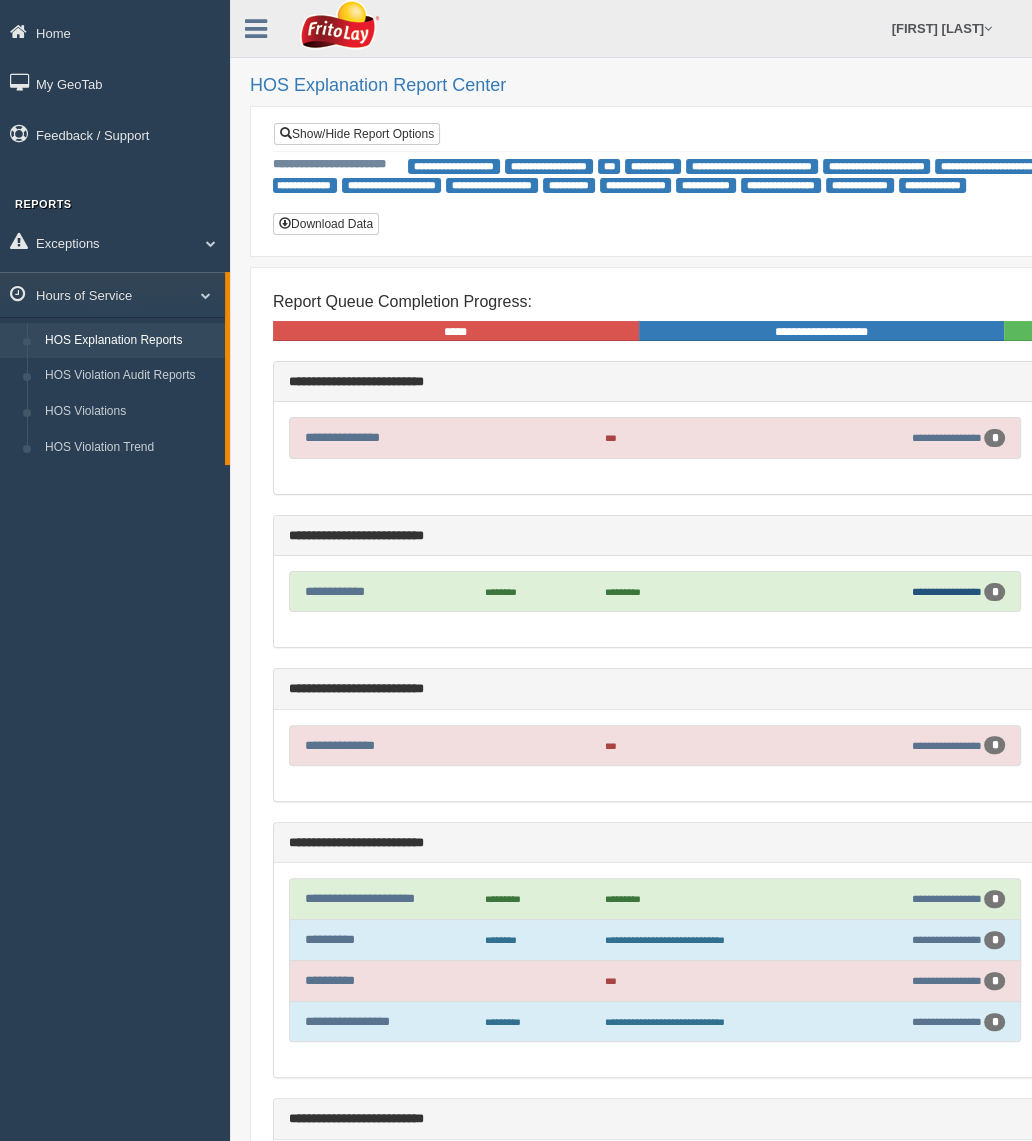 click on "**********" at bounding box center [946, 591] 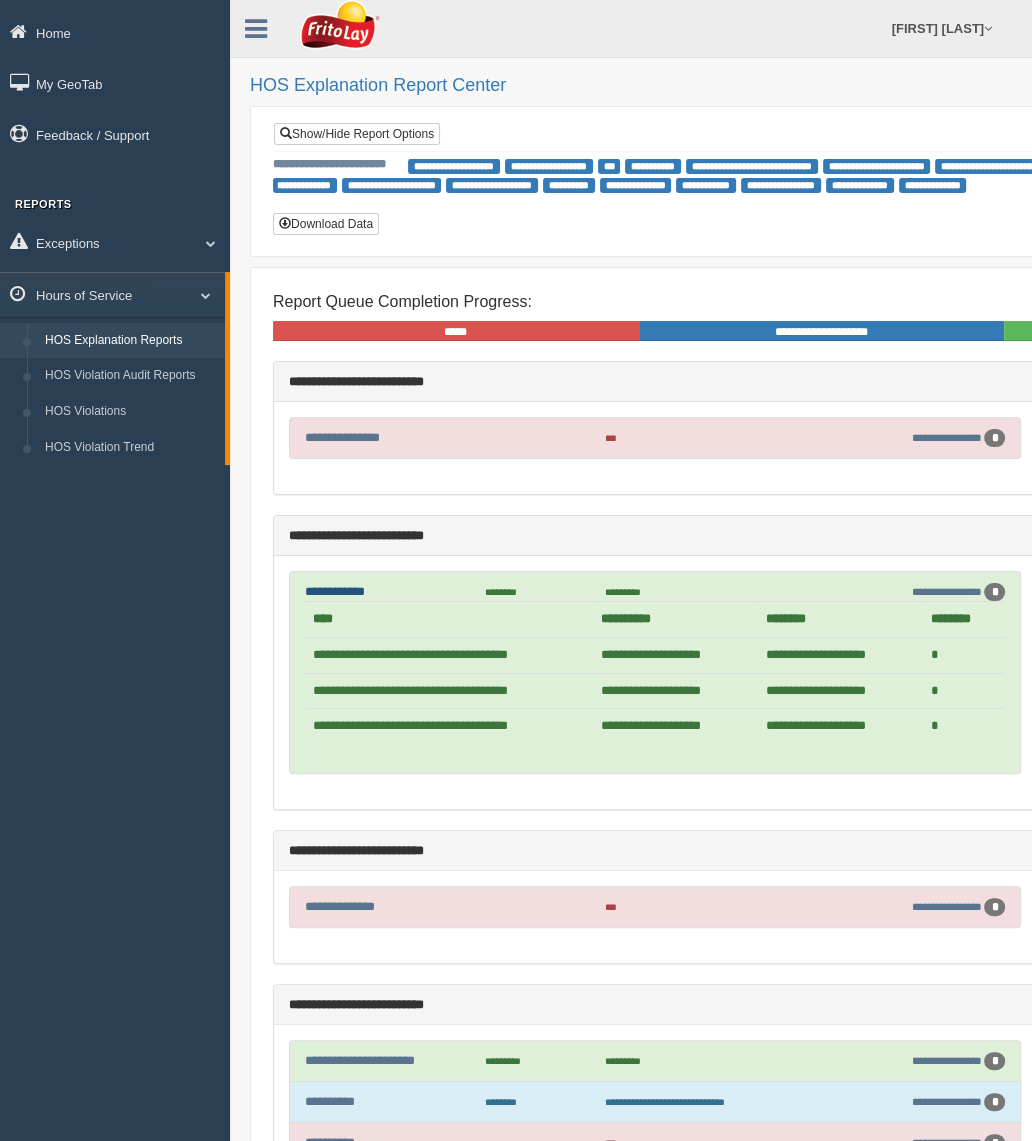 click on "**********" at bounding box center [335, 591] 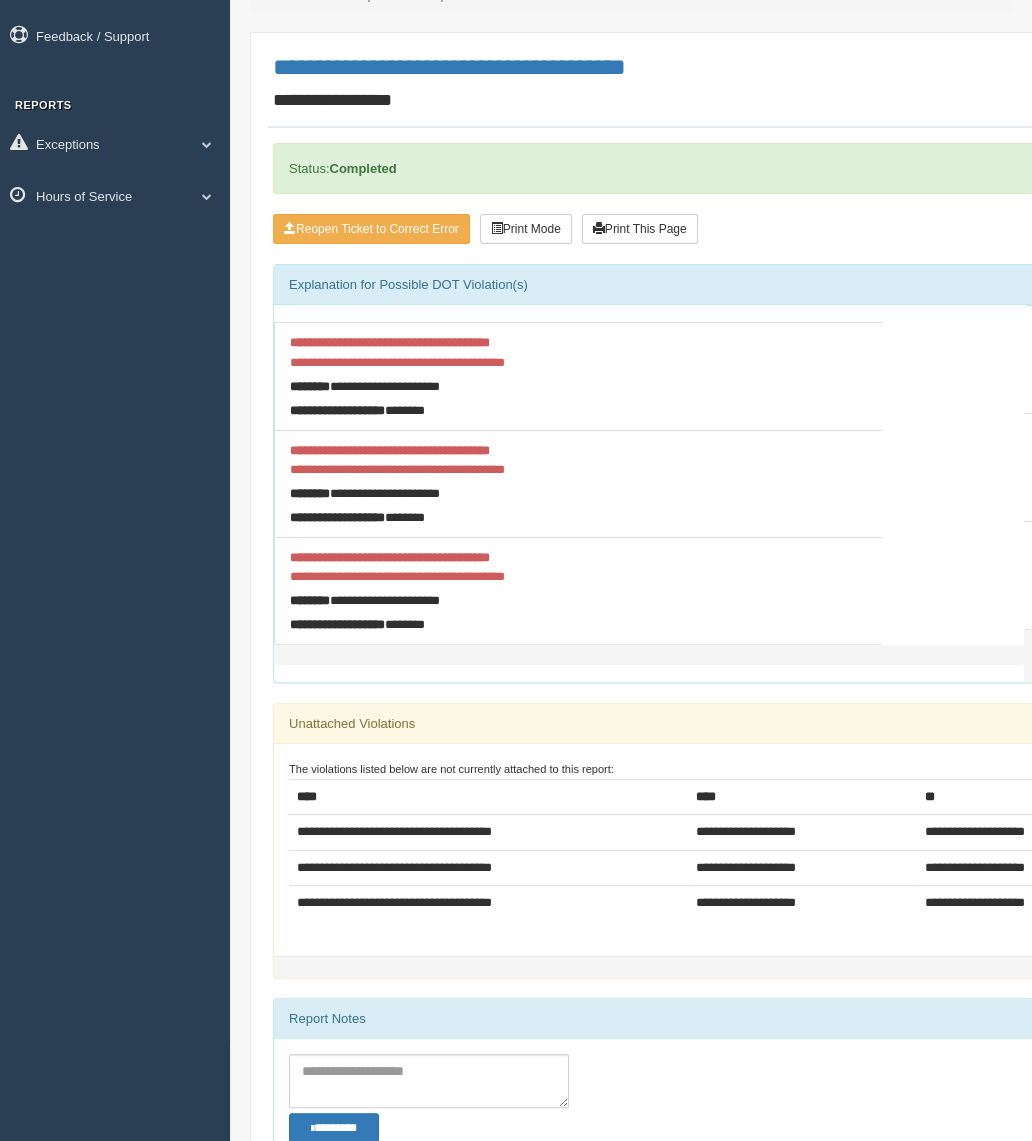 scroll, scrollTop: 0, scrollLeft: 0, axis: both 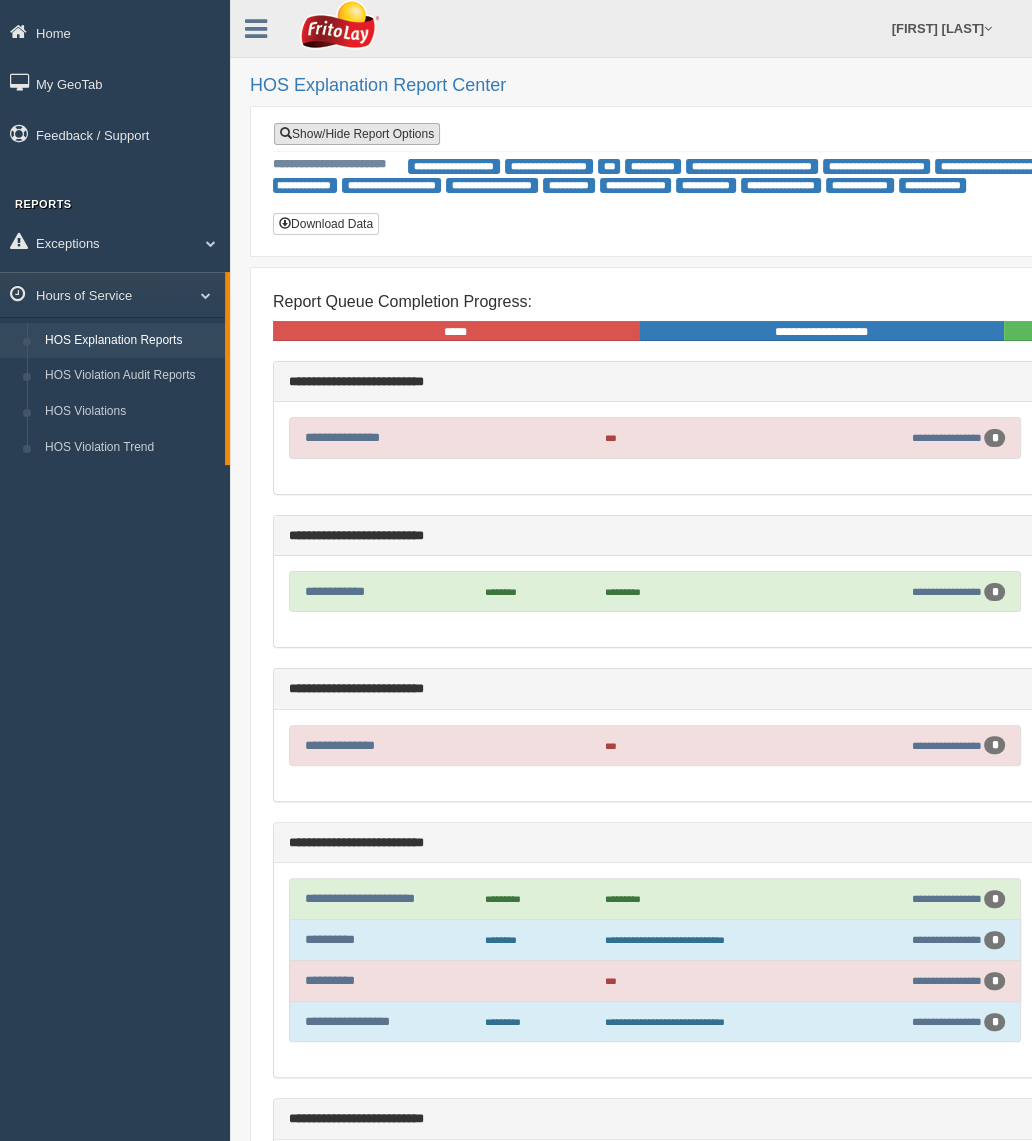 click on "Show/Hide Report Options" at bounding box center (357, 134) 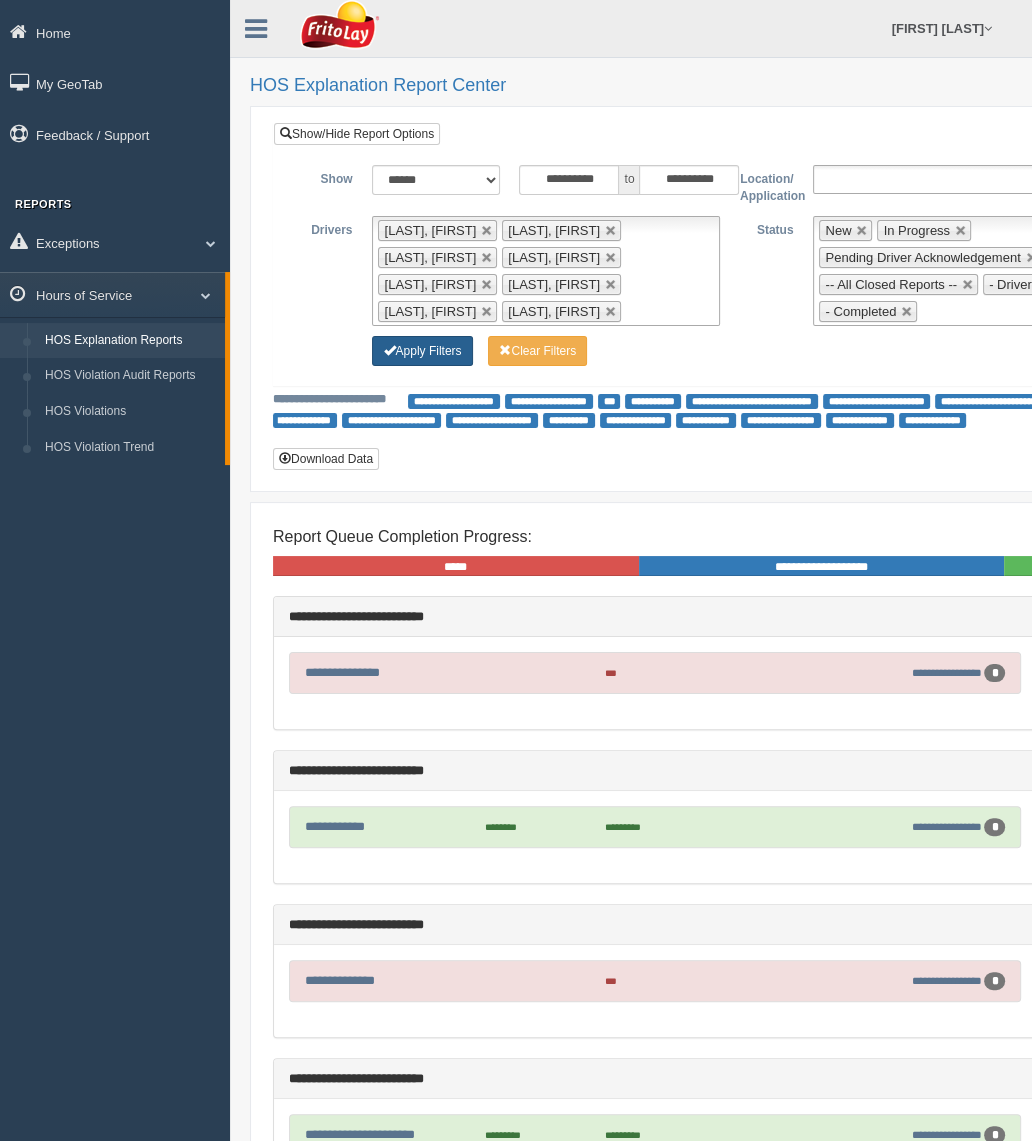 click on "Apply Filters" at bounding box center (422, 351) 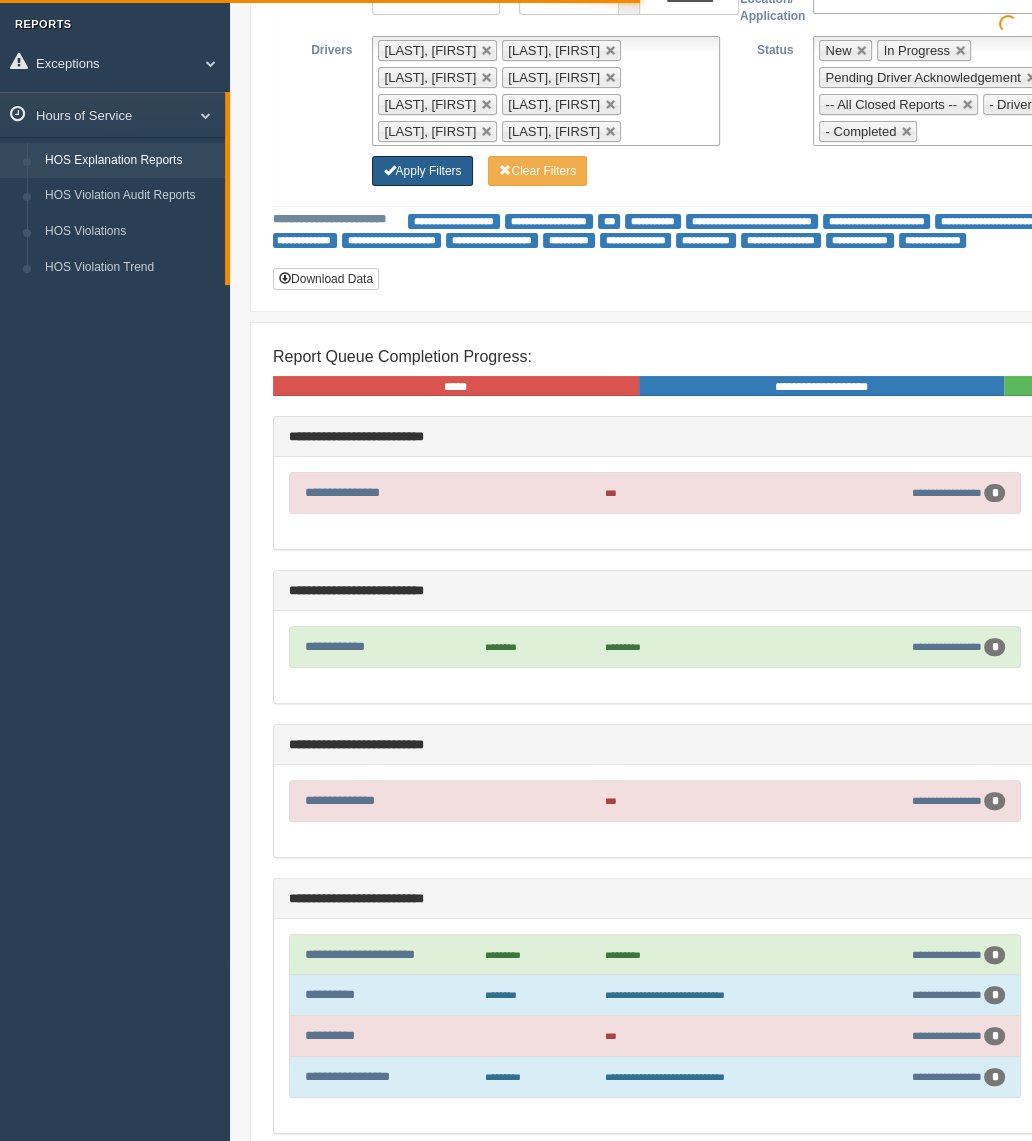 scroll, scrollTop: 181, scrollLeft: 0, axis: vertical 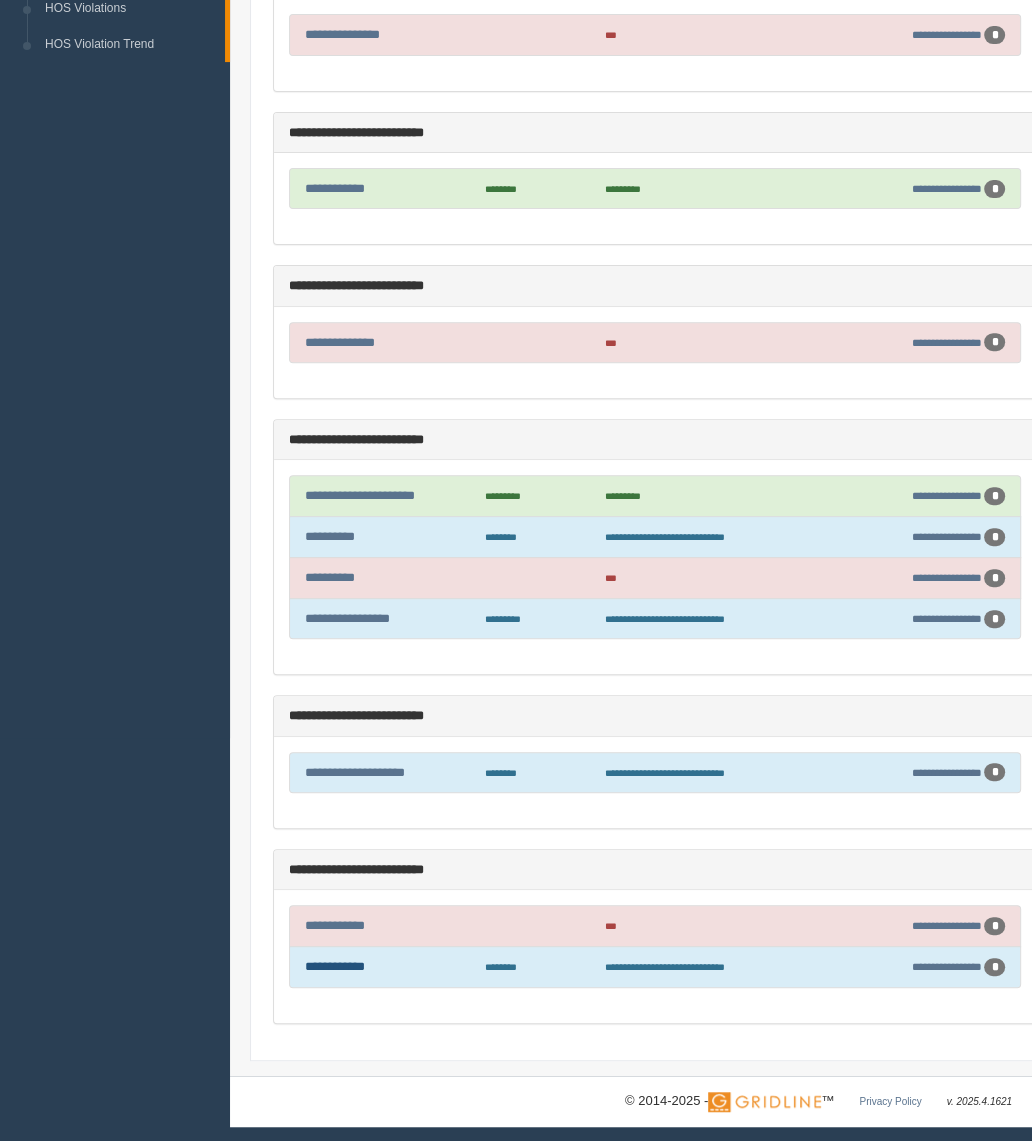 click on "**********" at bounding box center [335, 966] 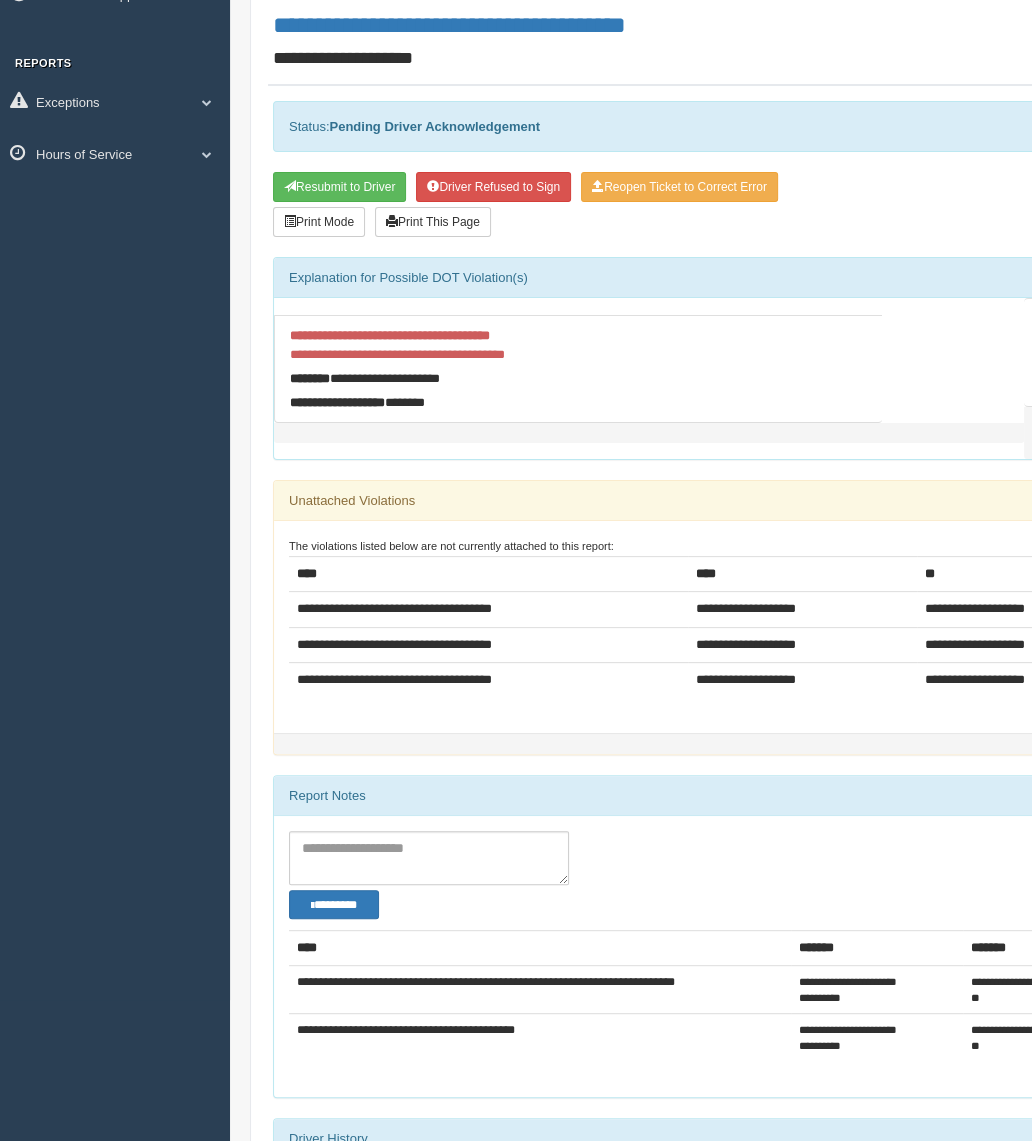 scroll, scrollTop: 181, scrollLeft: 0, axis: vertical 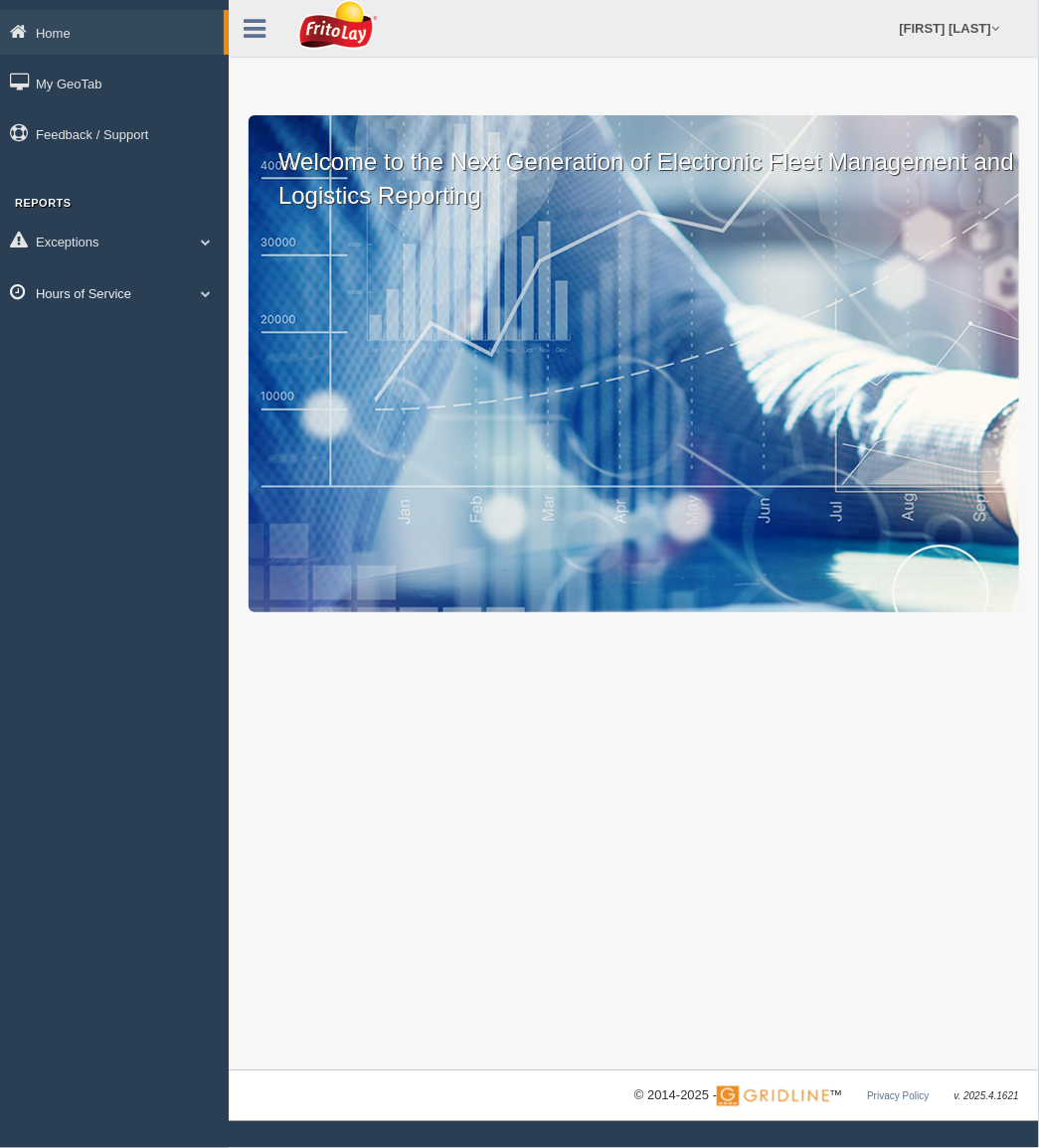 click on "Hours of Service" at bounding box center [111, 32] 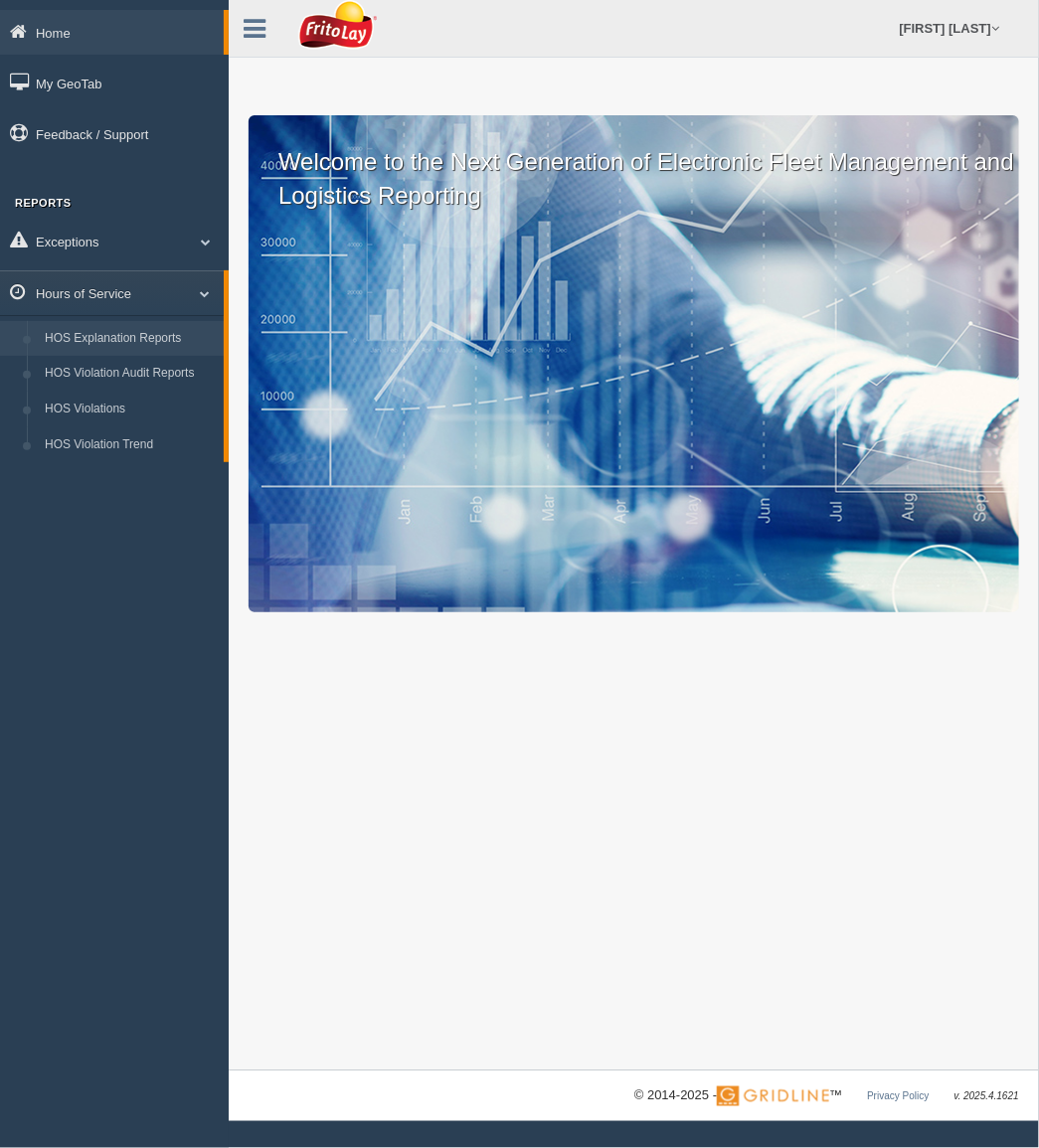 click on "HOS Explanation Reports" at bounding box center (129, 339) 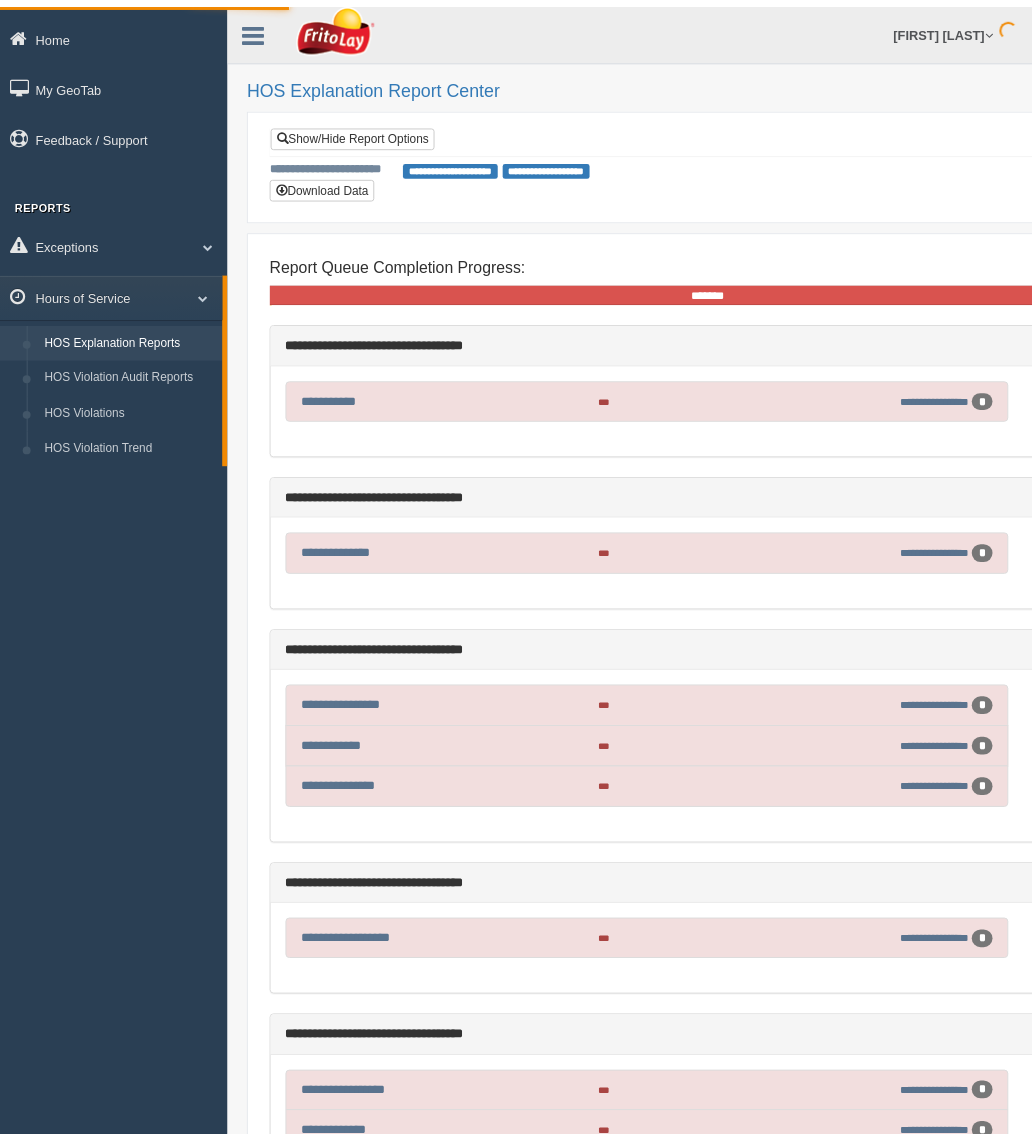 scroll, scrollTop: 0, scrollLeft: 0, axis: both 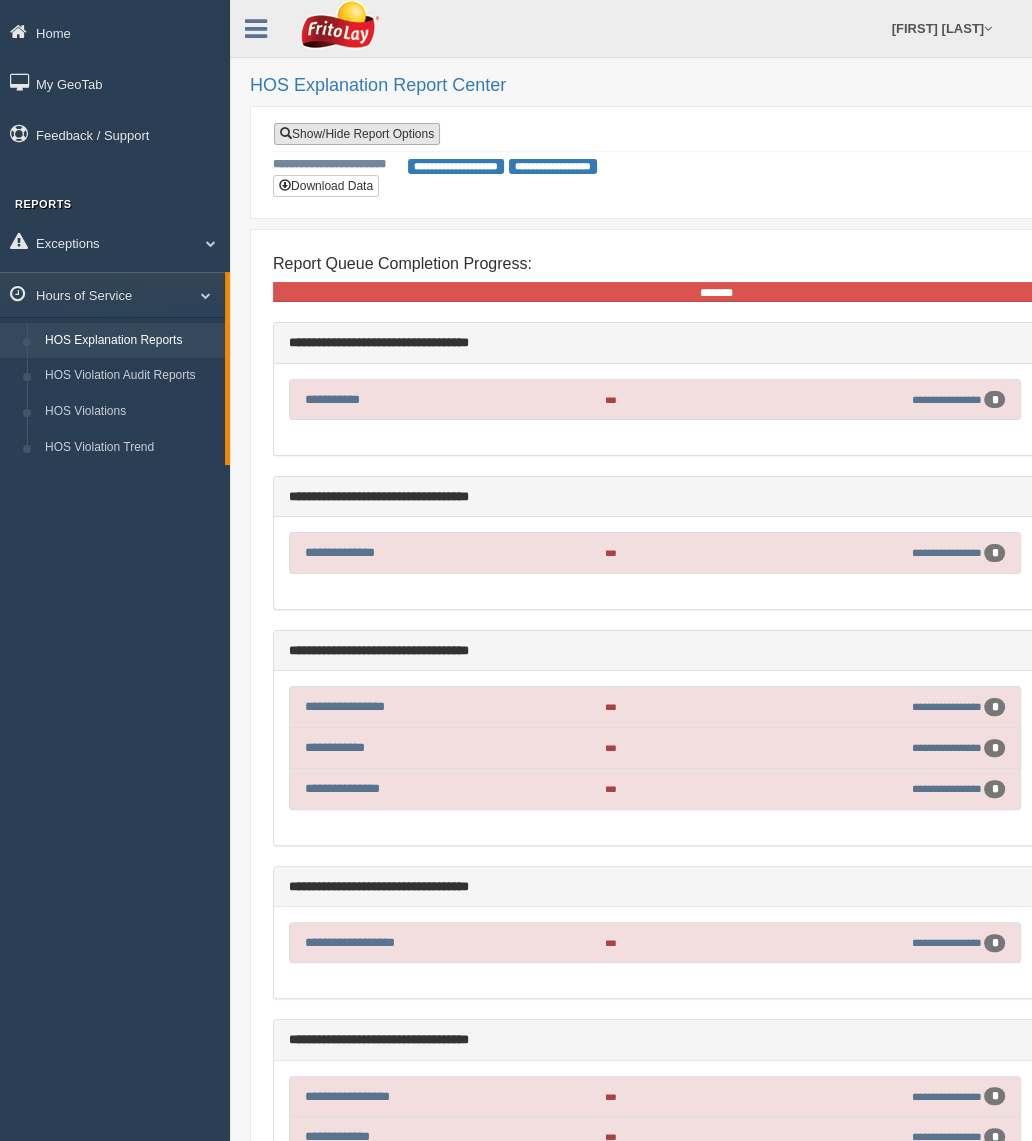 click on "Show/Hide Report Options" at bounding box center [357, 134] 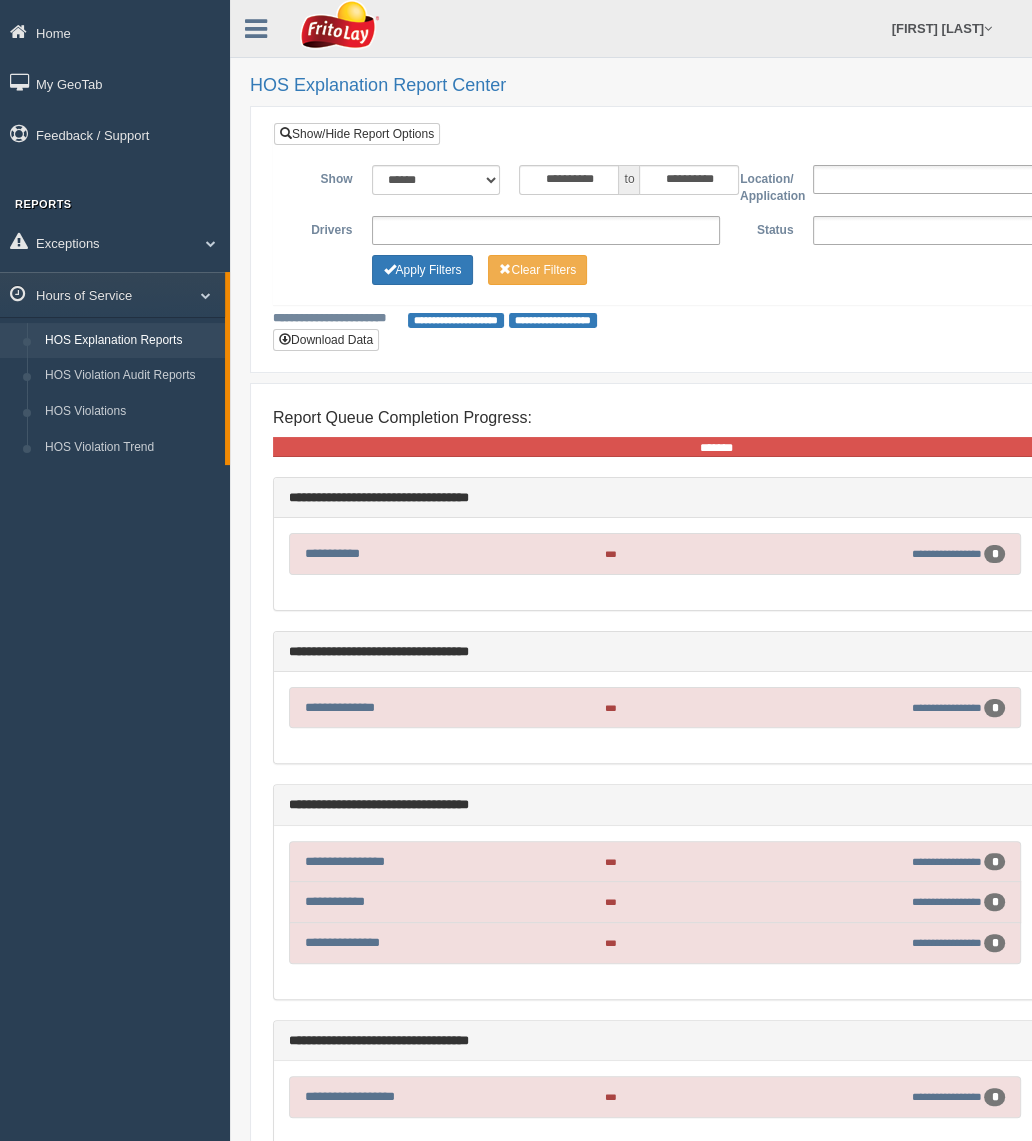 click at bounding box center (987, 230) 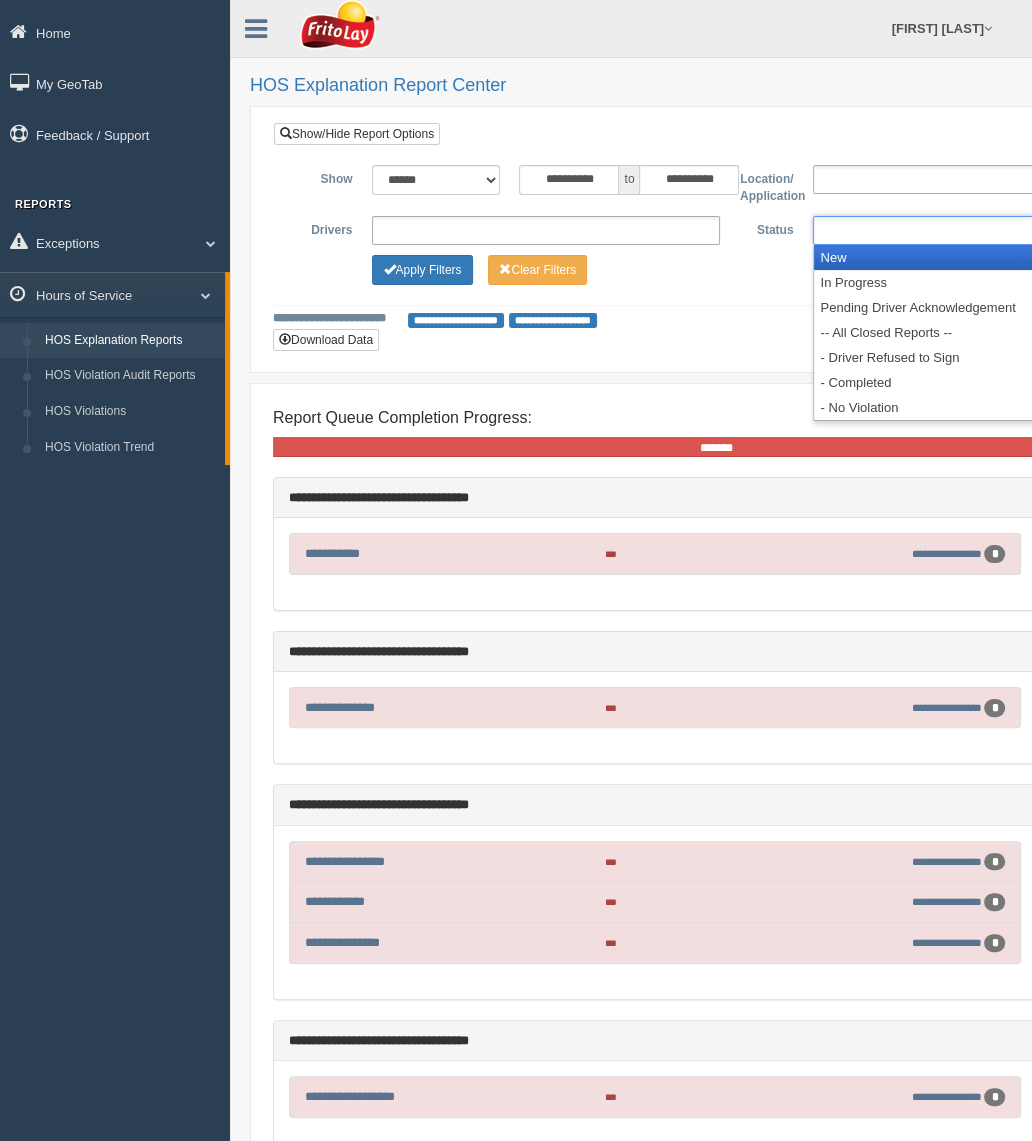 click on "New" at bounding box center [987, 257] 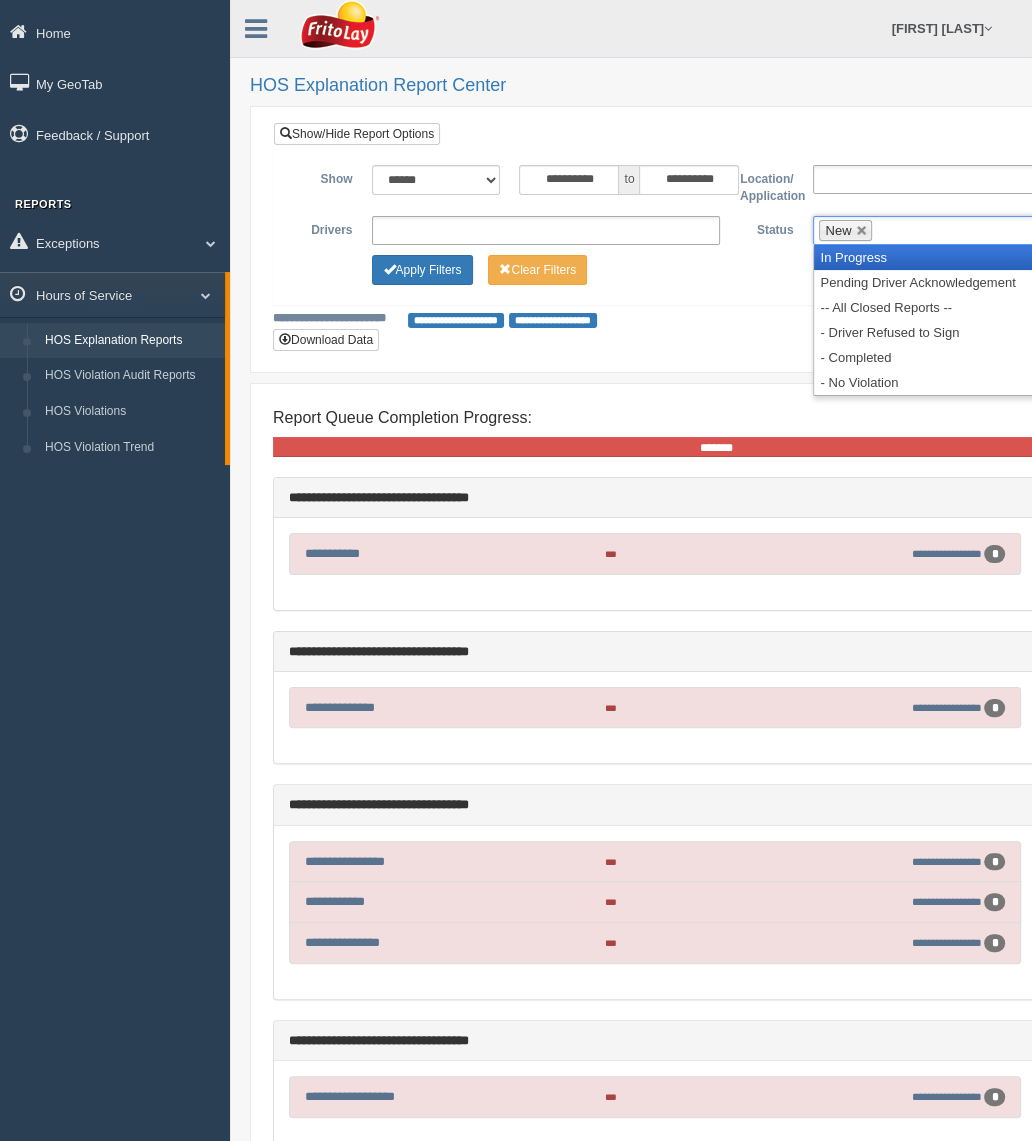 click on "In Progress" at bounding box center (987, 257) 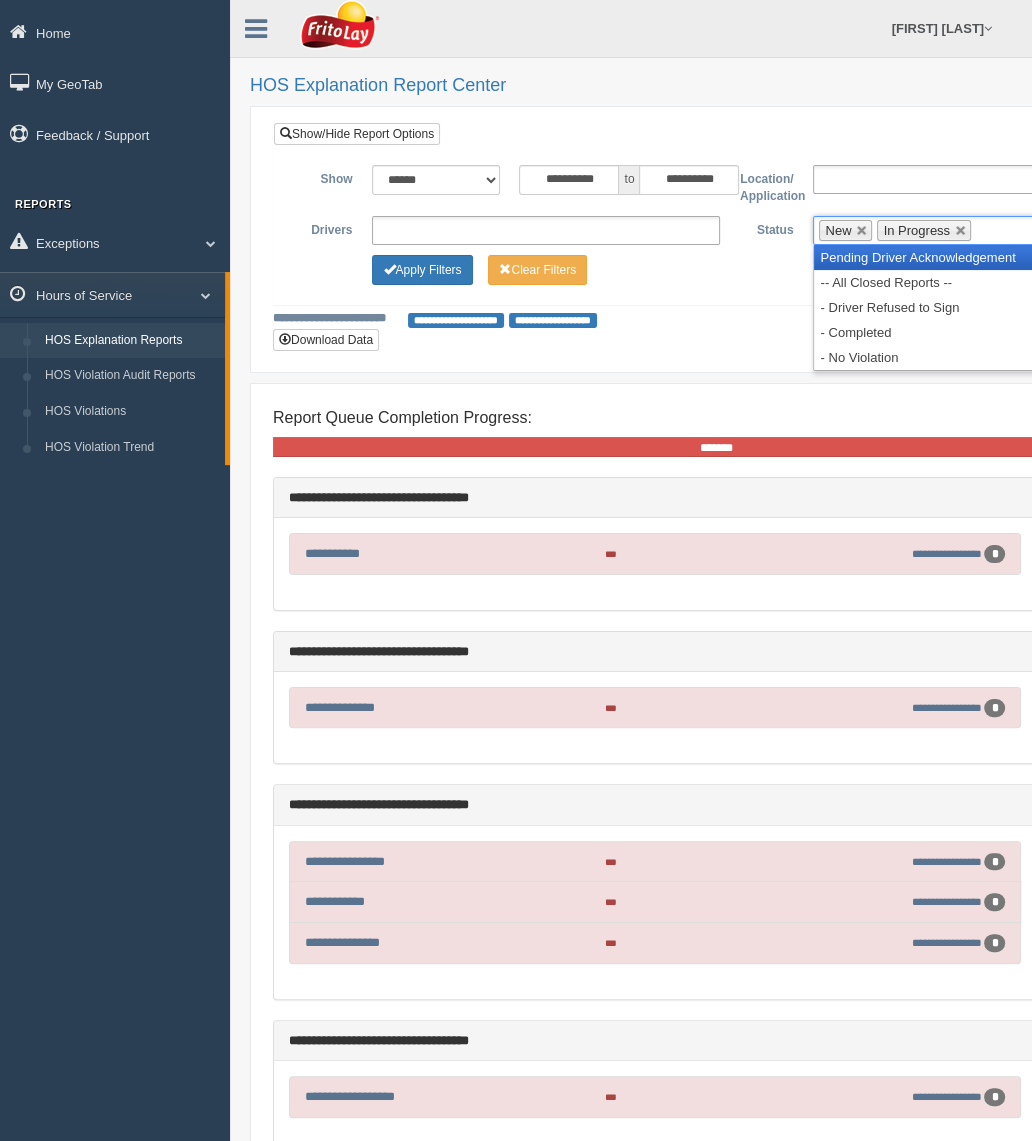 click on "Pending Driver Acknowledgement" at bounding box center (987, 257) 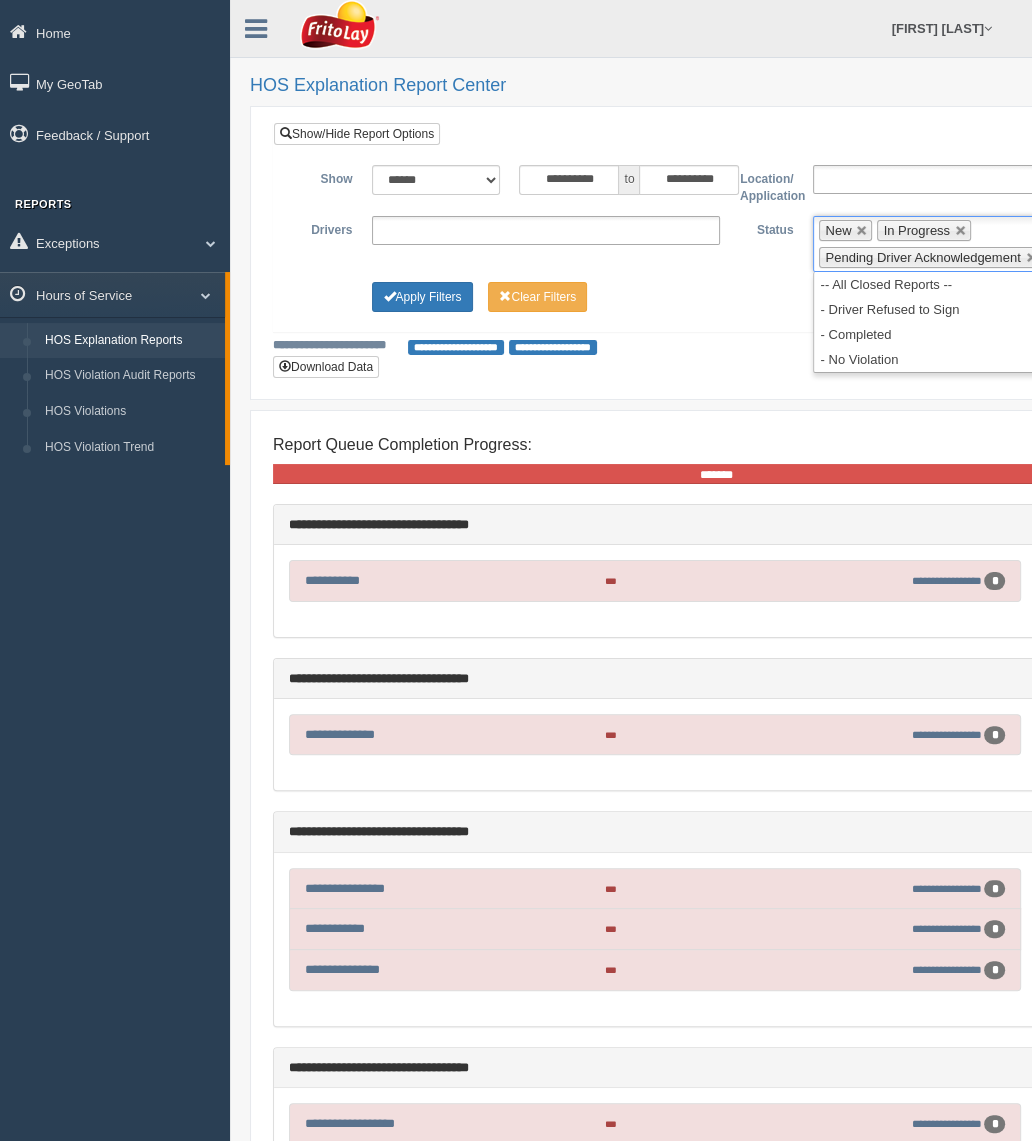 scroll, scrollTop: 0, scrollLeft: 178, axis: horizontal 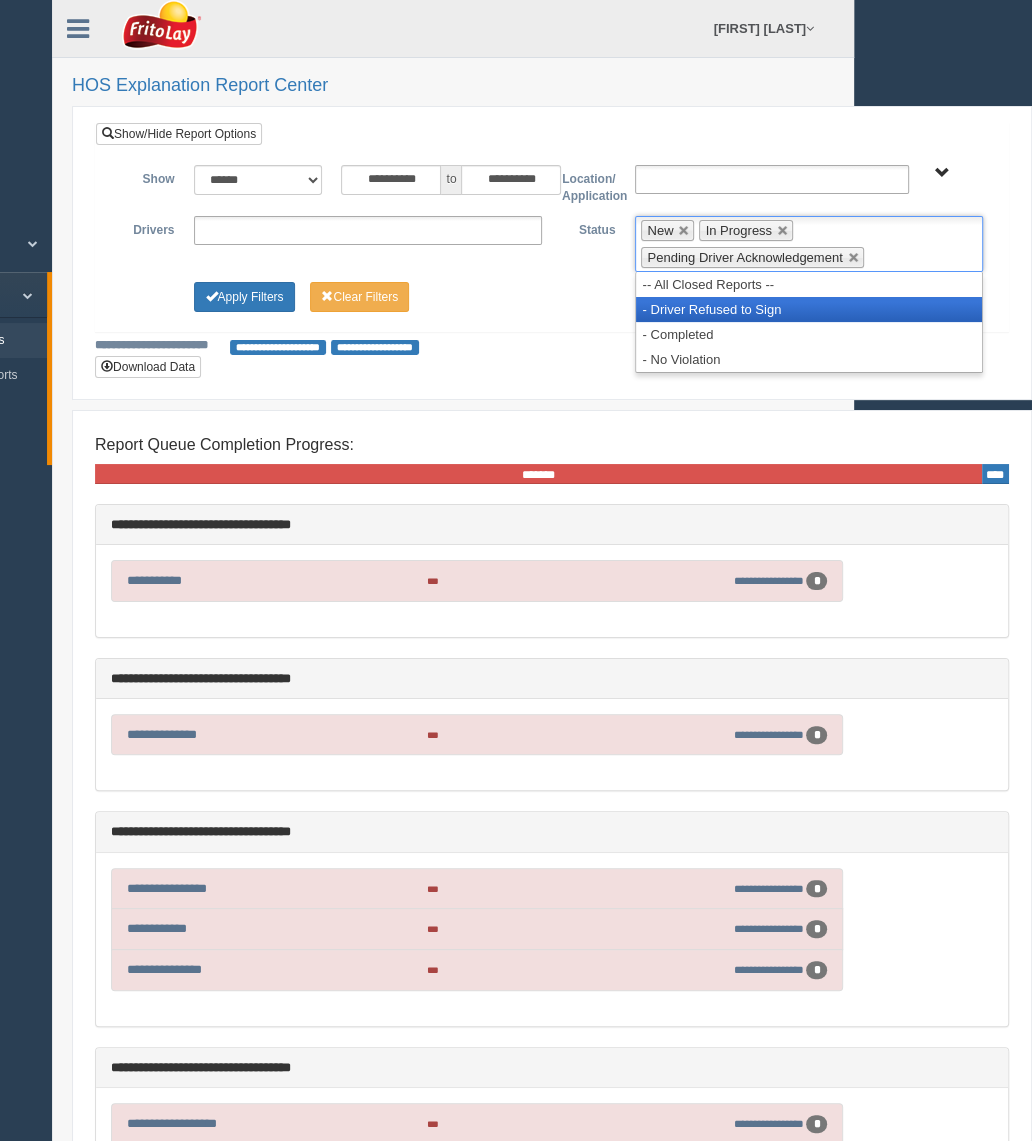 click on "- Driver Refused to Sign" at bounding box center (809, 309) 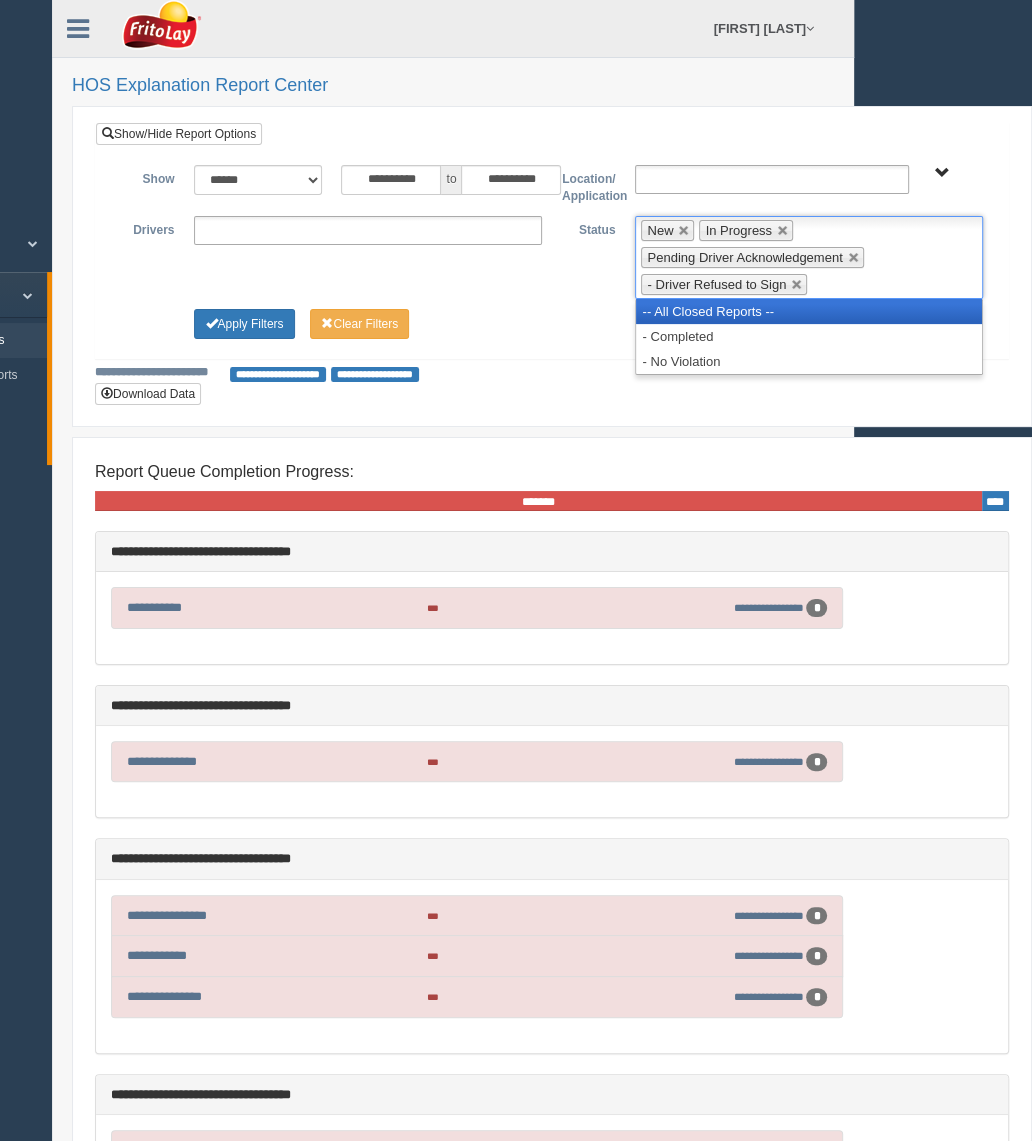 click on "-- All Closed Reports --" at bounding box center (809, 311) 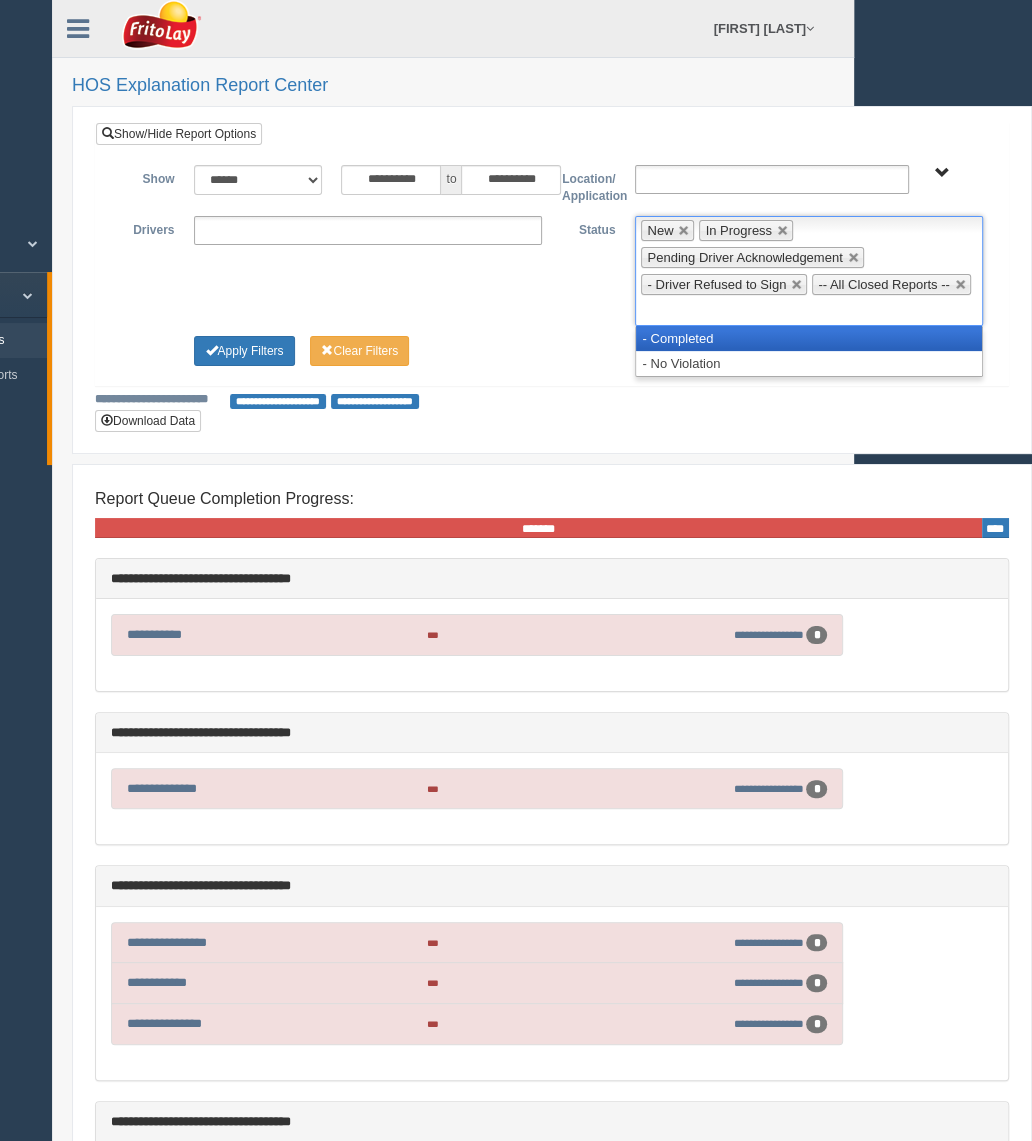 click on "- Completed" at bounding box center [809, 338] 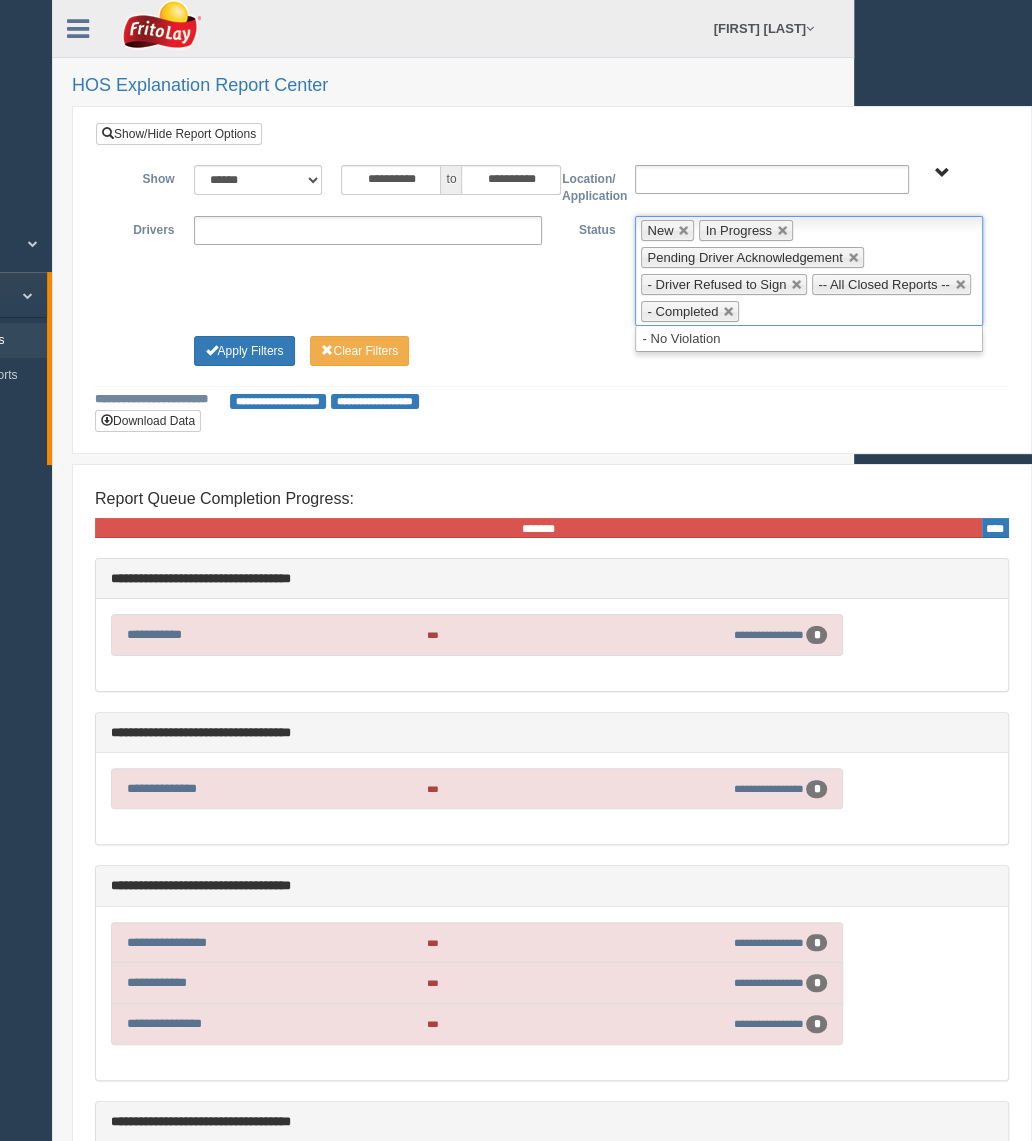 click on "**********" at bounding box center [368, 230] 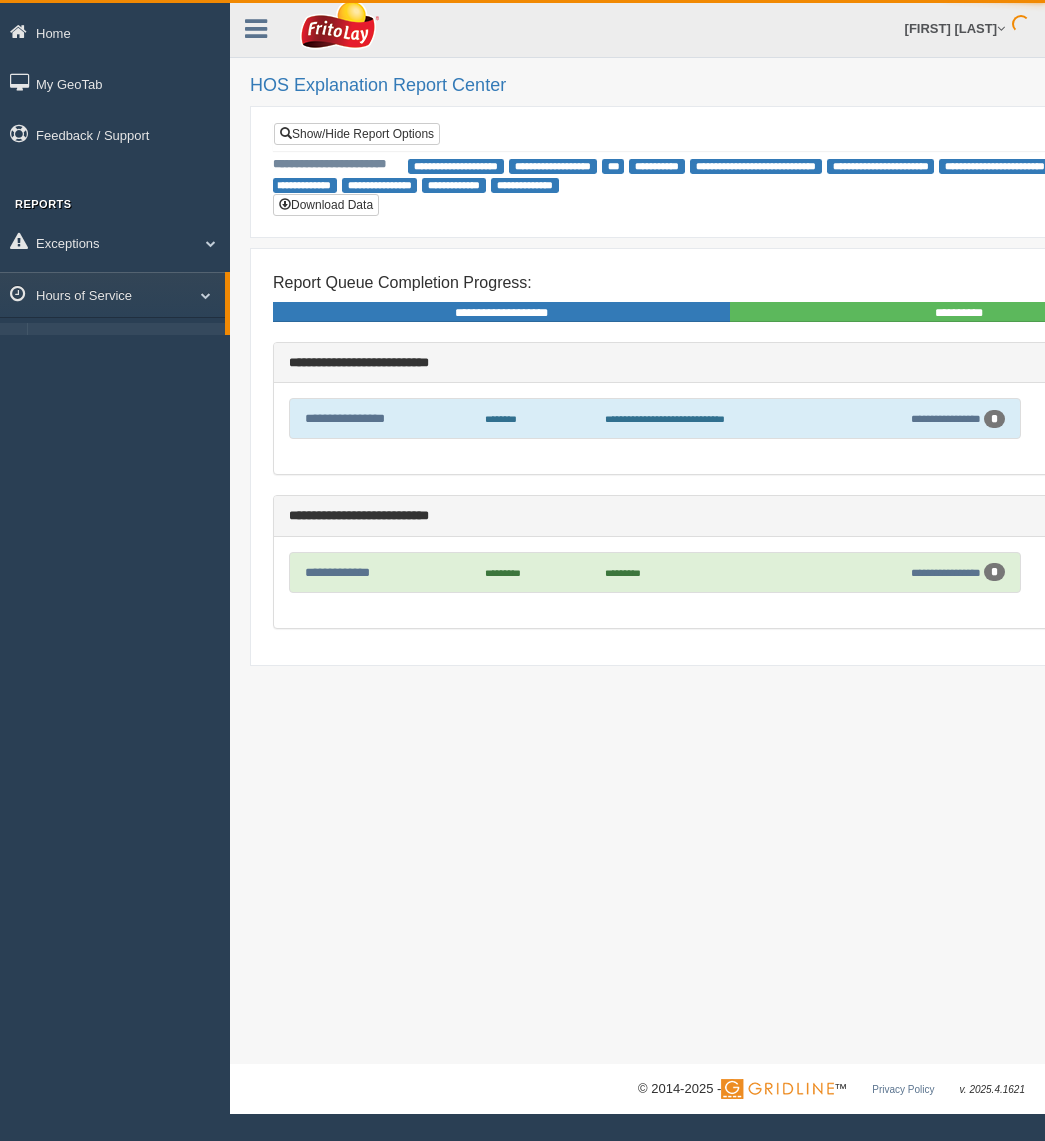 scroll, scrollTop: 0, scrollLeft: 0, axis: both 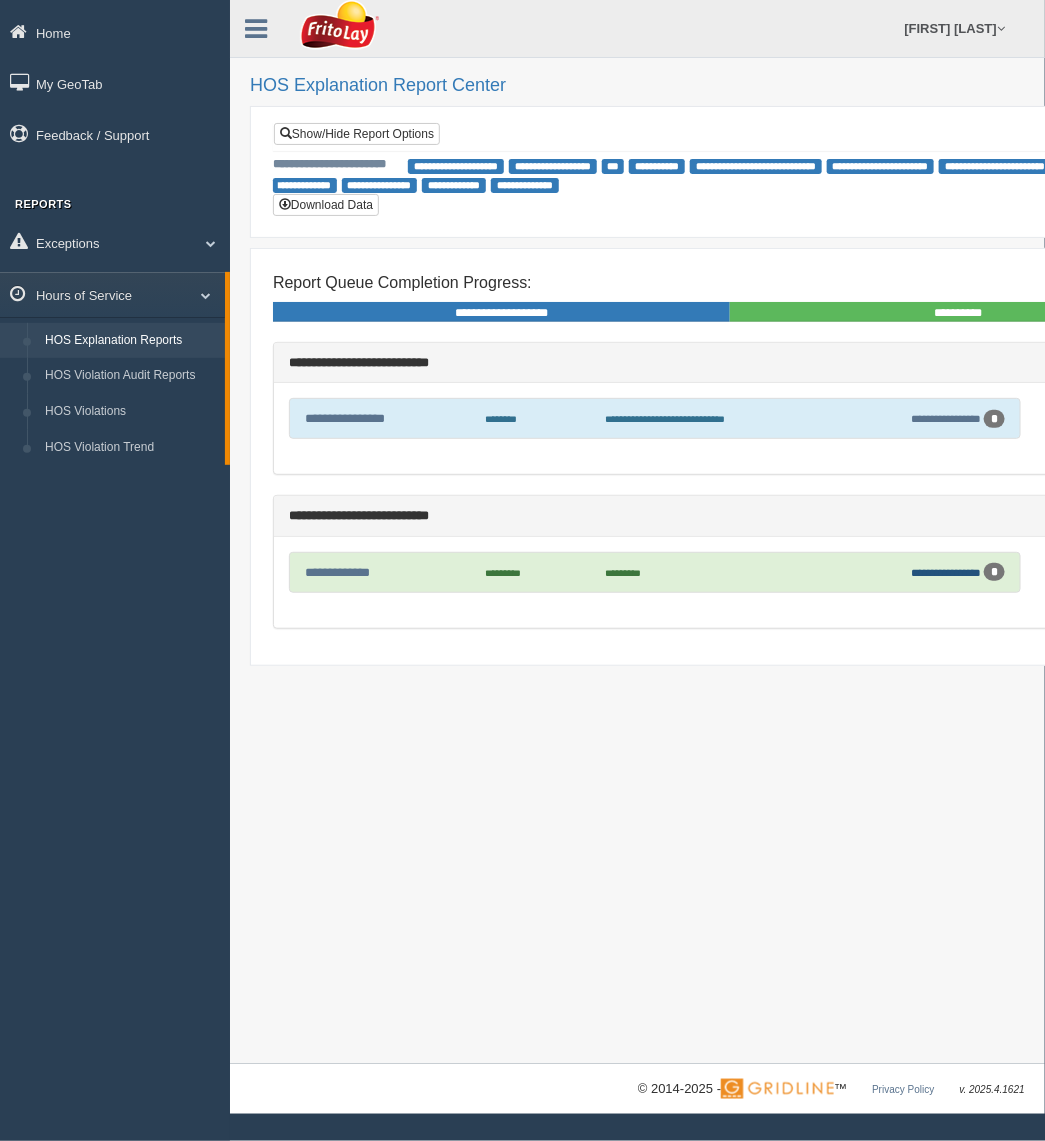 click on "**********" at bounding box center (946, 572) 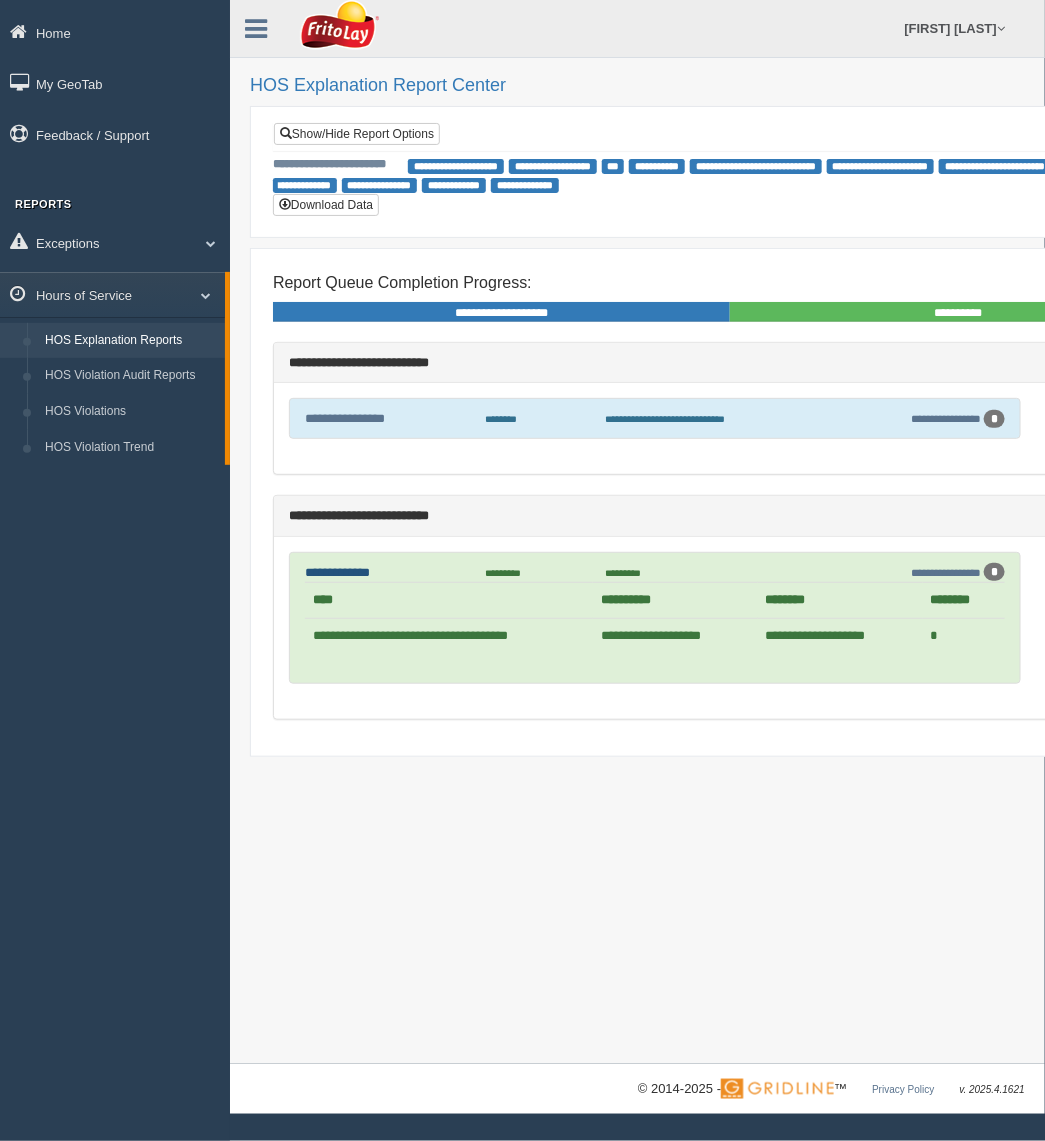 click on "**********" at bounding box center (337, 572) 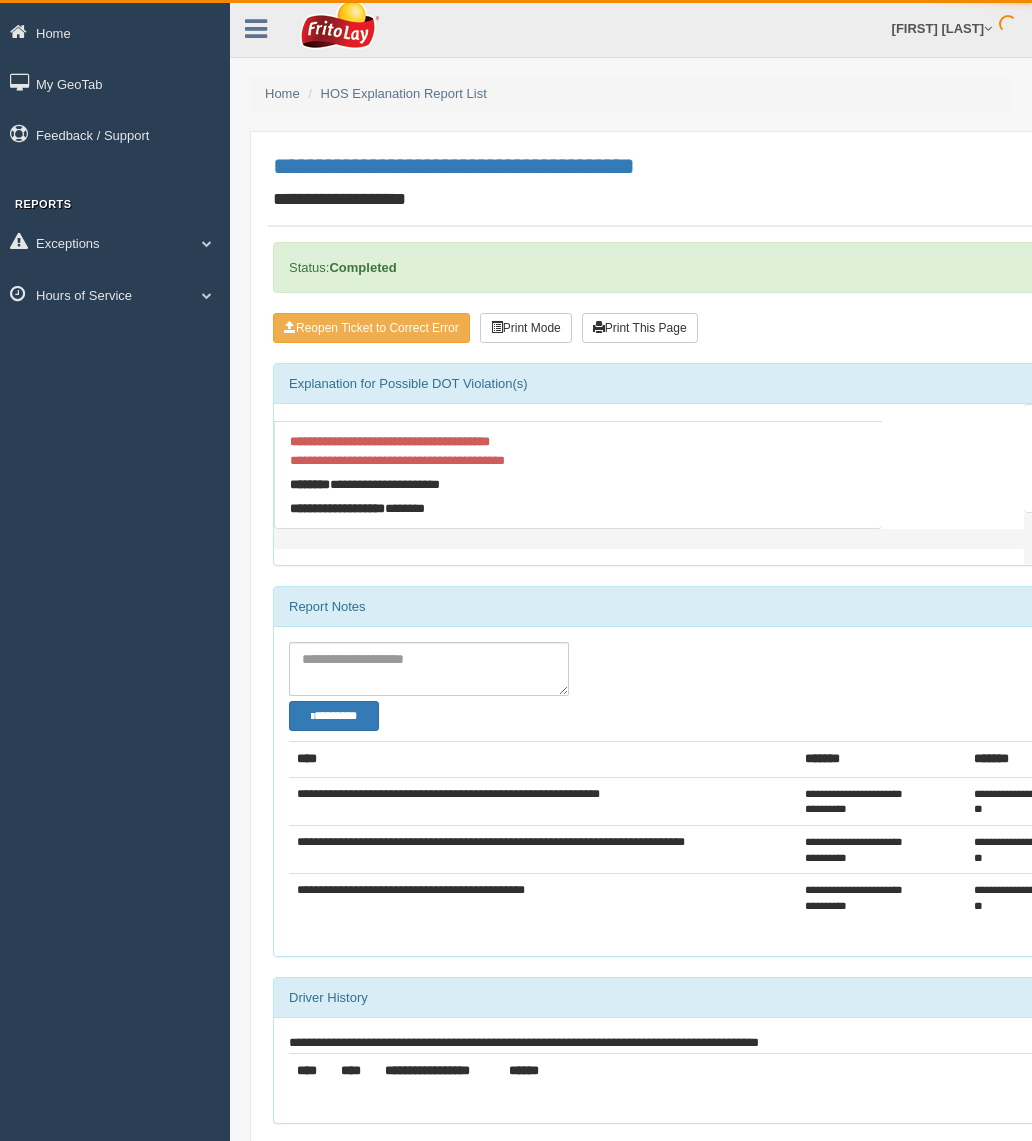 scroll, scrollTop: 0, scrollLeft: 0, axis: both 